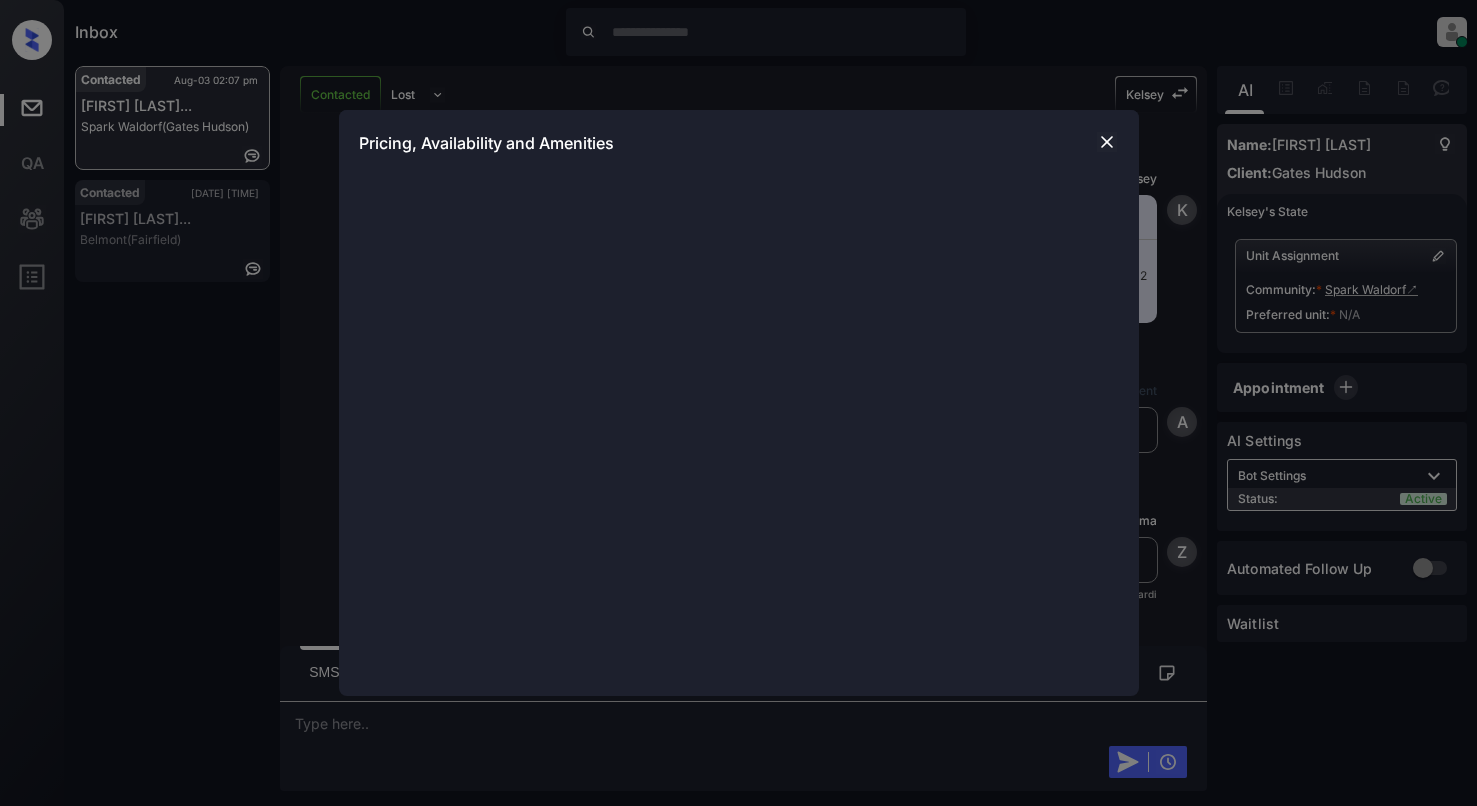 scroll, scrollTop: 0, scrollLeft: 0, axis: both 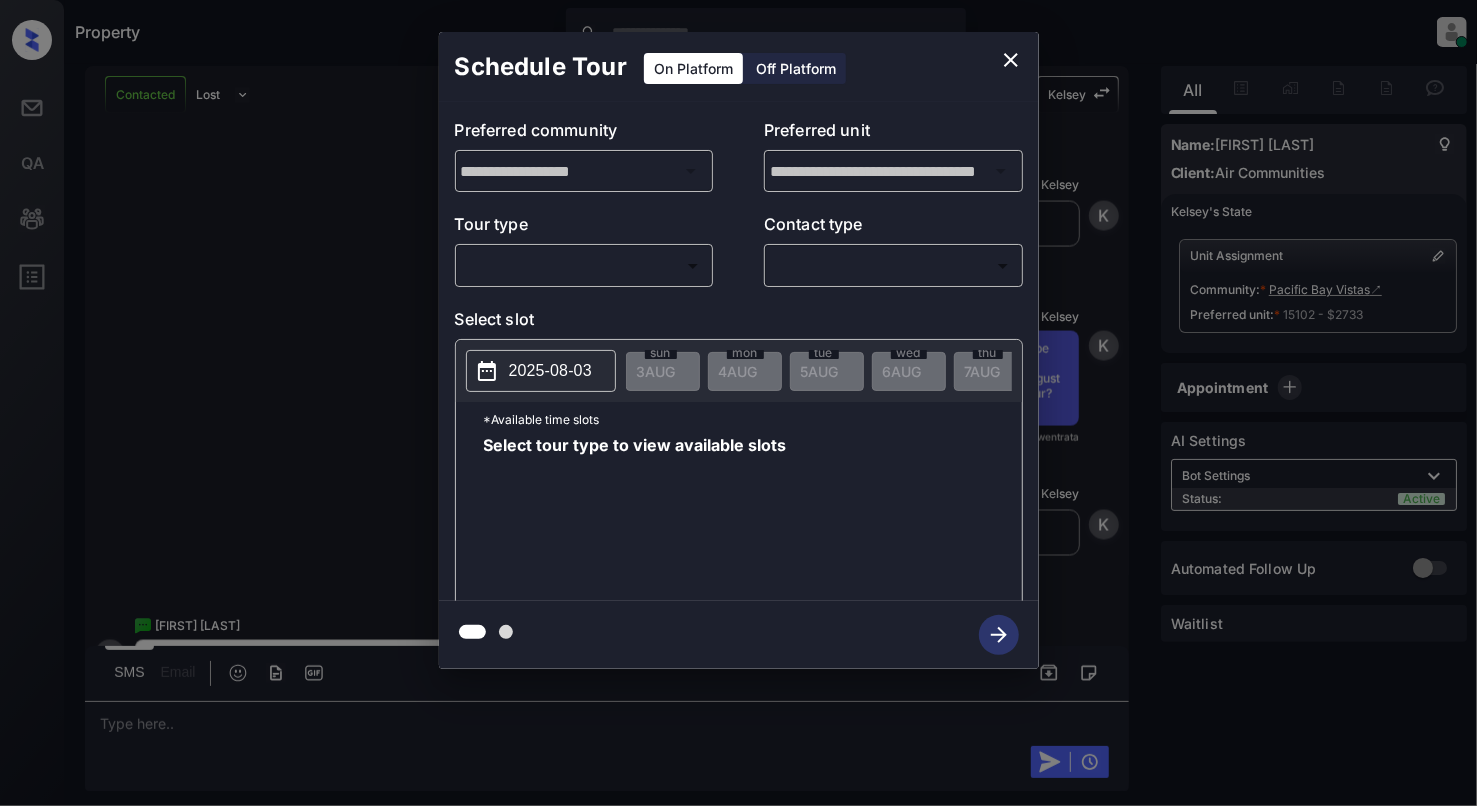 click on "Property Cynthia Montañez Online Set yourself   offline Set yourself   on break Profile Switch to  light  mode Sign out Contacted Lost Lead Sentiment: Angry Upon sliding the acknowledgement:  Lead will move to lost stage. * ​ SMS and call option will be set to opt out. AFM will be turned off for the lead. Kelsey New Message Kelsey Notes Note: <a href="https://conversation.getzuma.com/688fc22808777ae2c208dfbb">https://conversation.getzuma.com/688fc22808777ae2c208dfbb</a> - Paste this link into your browser to view Kelsey’s conversation with the prospect Aug 03, 2025 01:10 pm  Sync'd w  entrata K New Message Zuma Lead transferred to leasing agent: kelsey Aug 03, 2025 01:10 pm Z New Message Kelsey Due to the activation of disableLeadTransfer feature flag, Kelsey will no longer transfer ownership of this CRM guest card Aug 03, 2025 01:10 pm K New Message Agent Lead created via emailParser in Inbound stage. Aug 03, 2025 01:10 pm A New Message Agent AFM Request sent to Kelsey. Aug 03, 2025 01:10 pm A Agent A K" at bounding box center [738, 403] 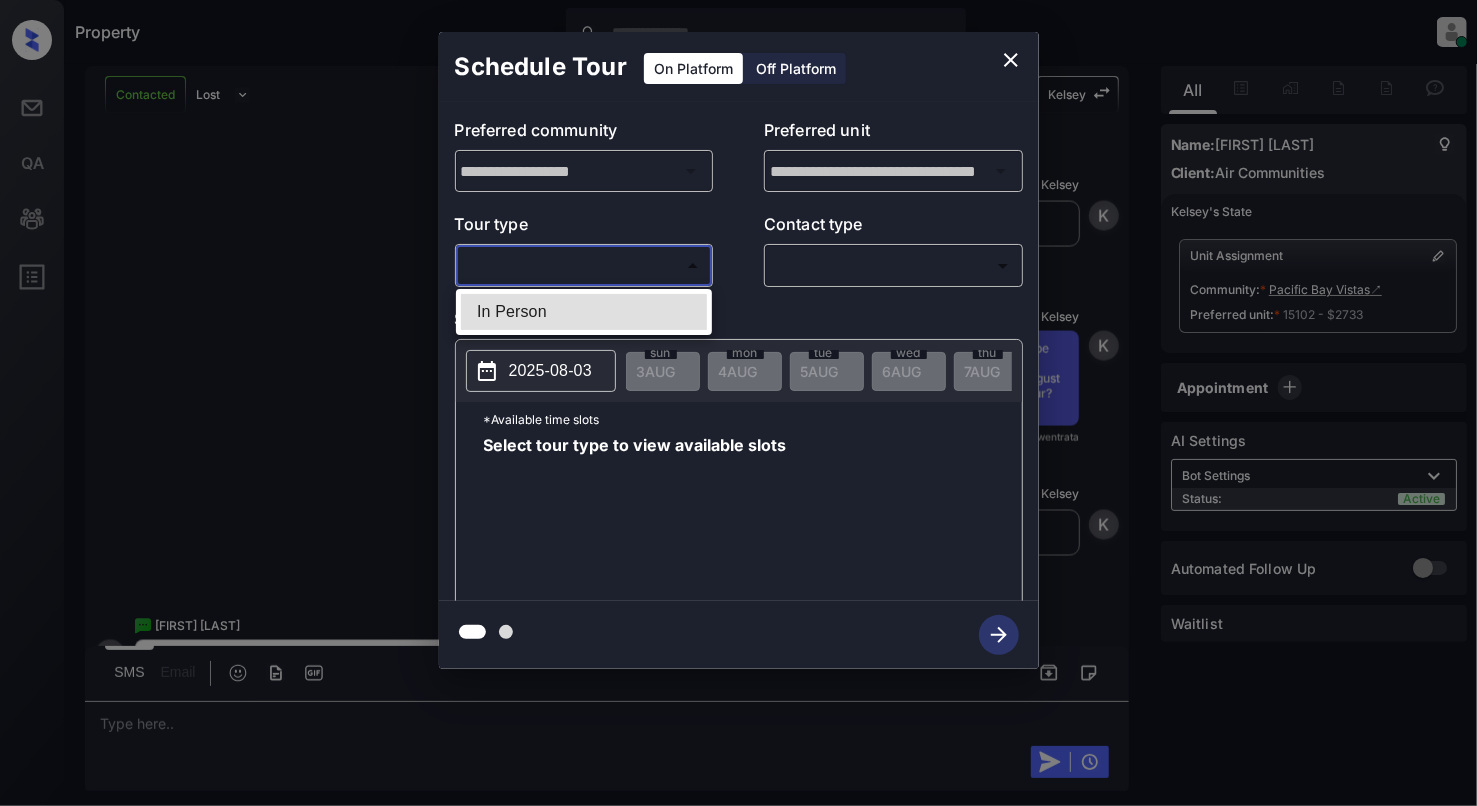 click on "In Person" at bounding box center (584, 312) 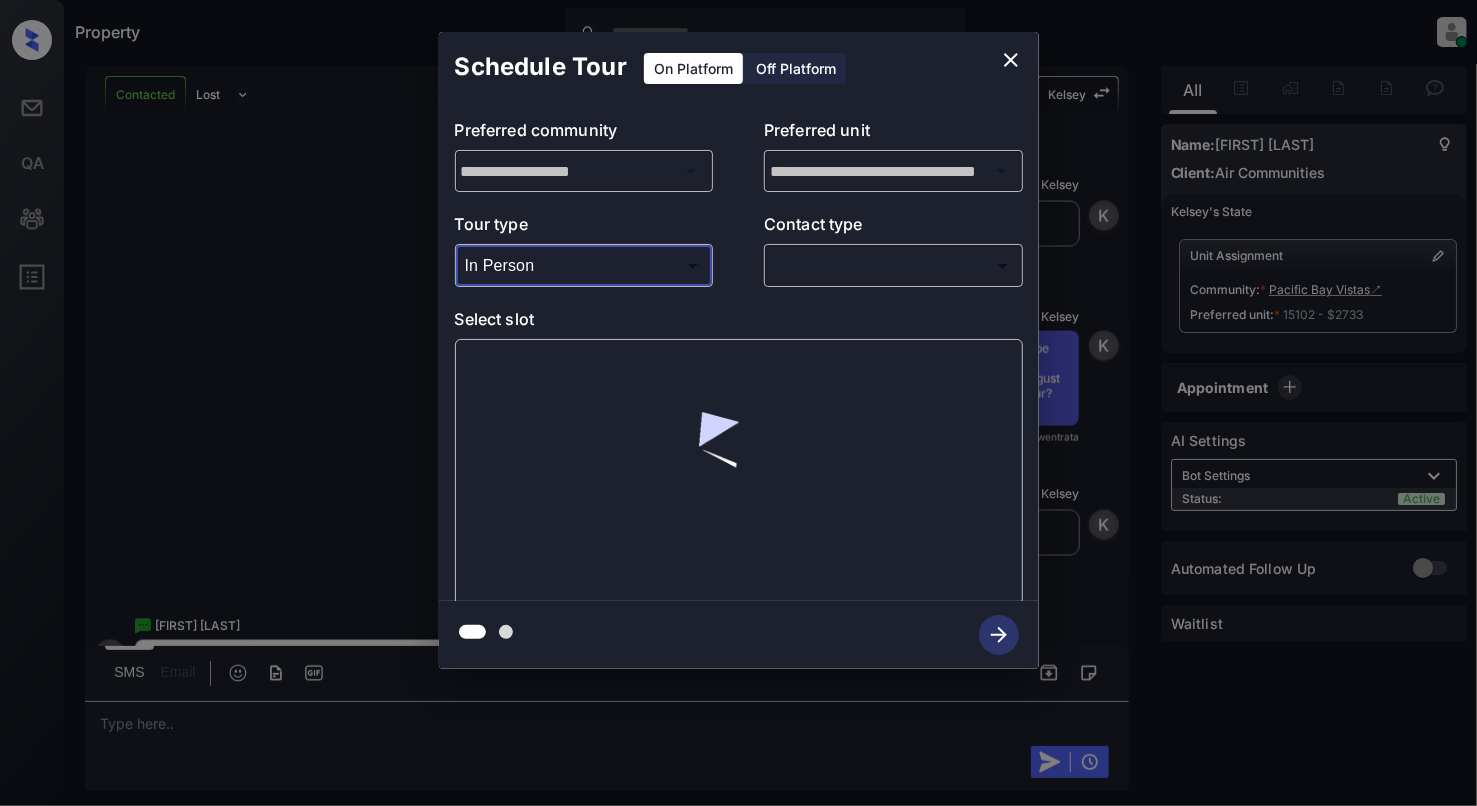 click on "Property Cynthia Montañez Online Set yourself   offline Set yourself   on break Profile Switch to  light  mode Sign out Contacted Lost Lead Sentiment: Angry Upon sliding the acknowledgement:  Lead will move to lost stage. * ​ SMS and call option will be set to opt out. AFM will be turned off for the lead. Kelsey New Message Kelsey Notes Note: <a href="https://conversation.getzuma.com/688fc22808777ae2c208dfbb">https://conversation.getzuma.com/688fc22808777ae2c208dfbb</a> - Paste this link into your browser to view Kelsey’s conversation with the prospect Aug 03, 2025 01:10 pm  Sync'd w  entrata K New Message Zuma Lead transferred to leasing agent: kelsey Aug 03, 2025 01:10 pm Z New Message Kelsey Due to the activation of disableLeadTransfer feature flag, Kelsey will no longer transfer ownership of this CRM guest card Aug 03, 2025 01:10 pm K New Message Agent Lead created via emailParser in Inbound stage. Aug 03, 2025 01:10 pm A New Message Agent AFM Request sent to Kelsey. Aug 03, 2025 01:10 pm A Agent A K" at bounding box center [738, 403] 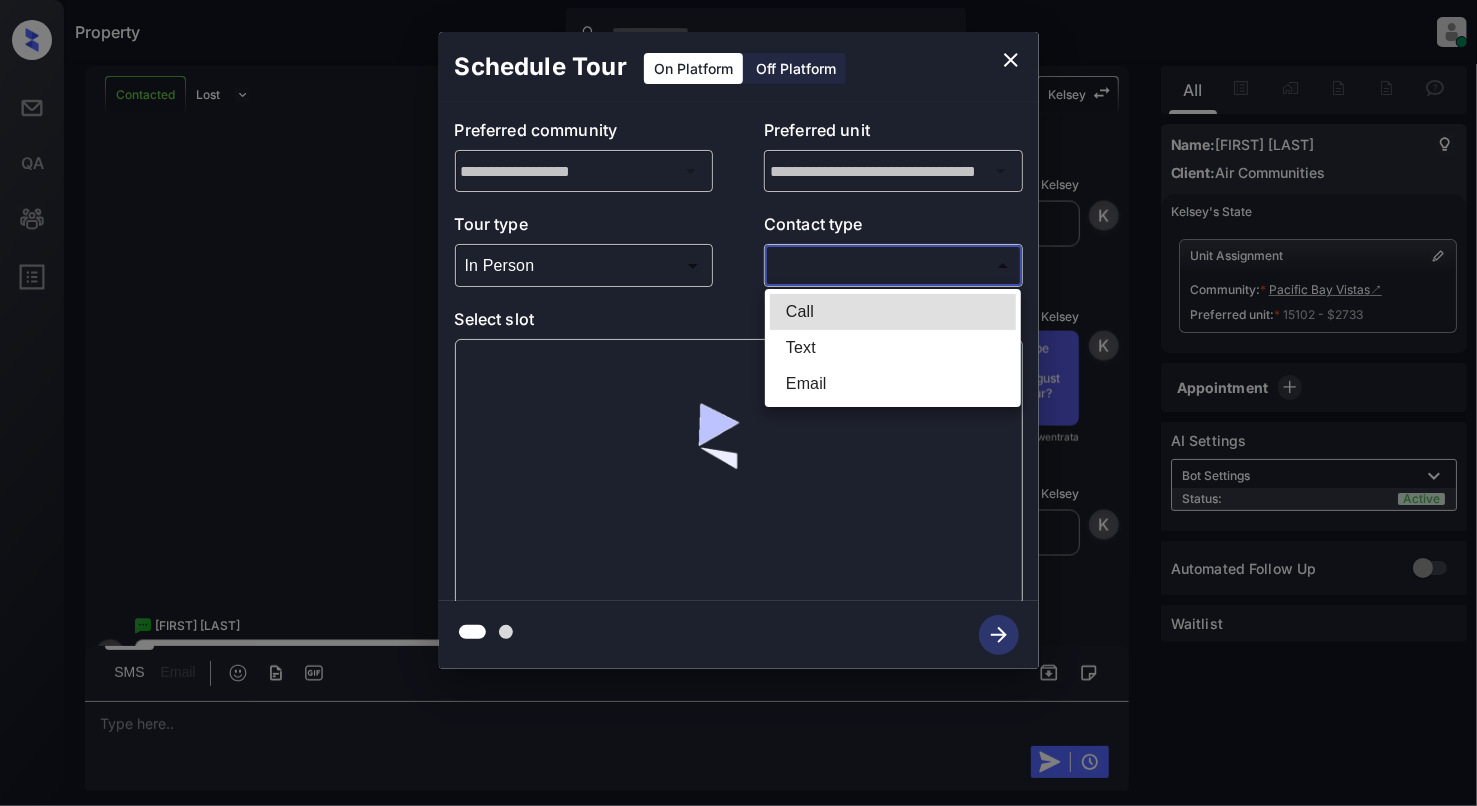 click on "Text" at bounding box center (893, 348) 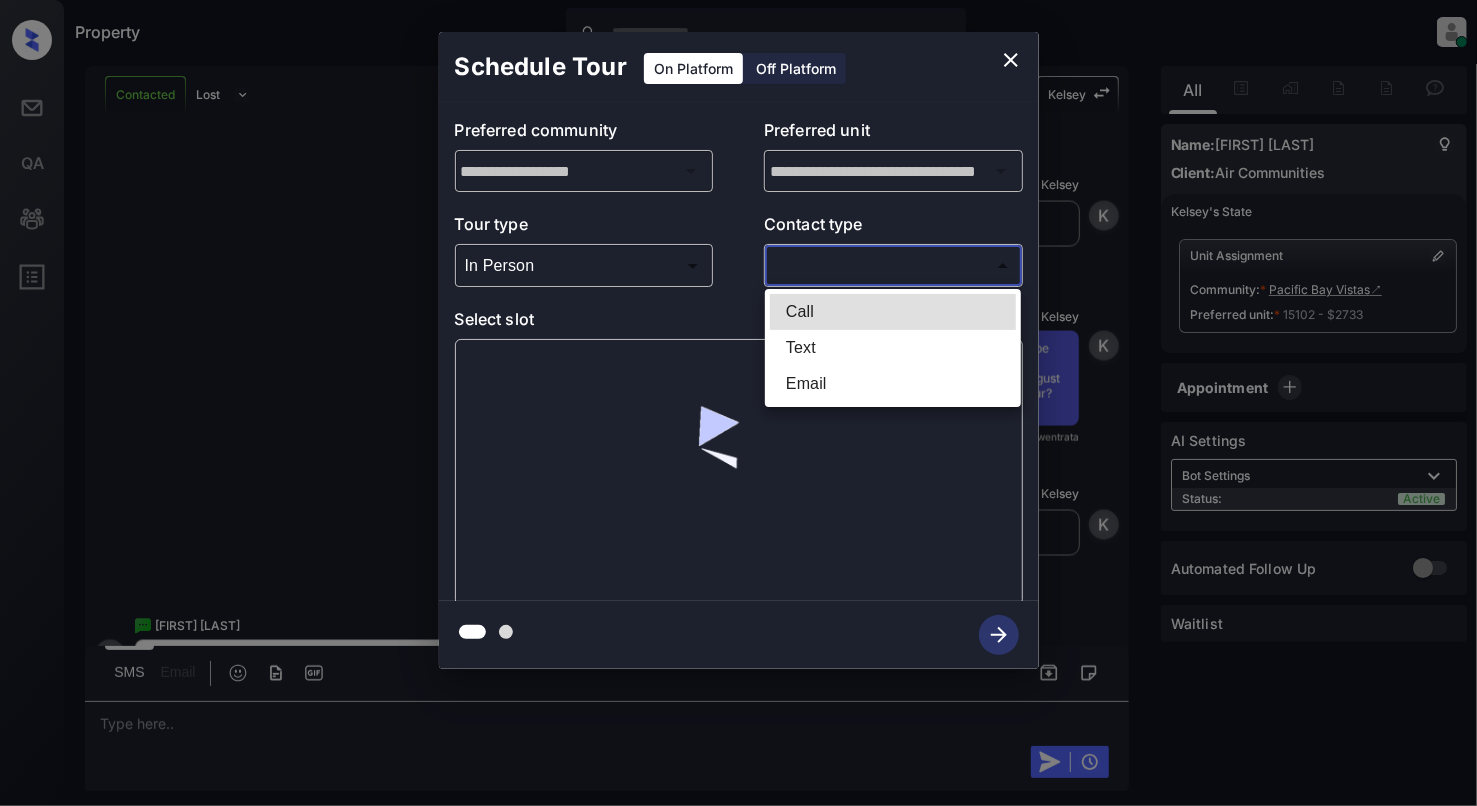 type on "****" 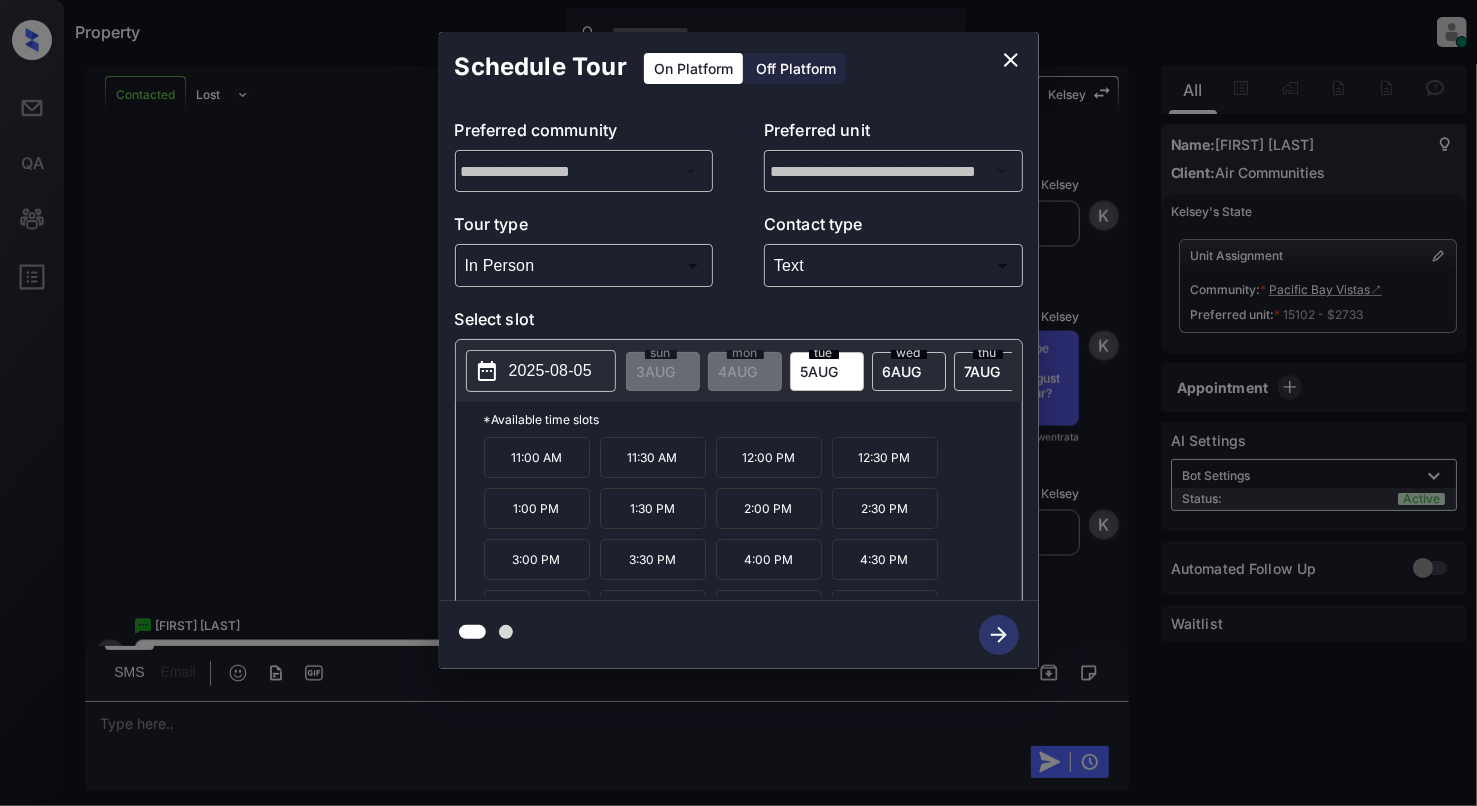 click on "2025-08-05" at bounding box center (550, 371) 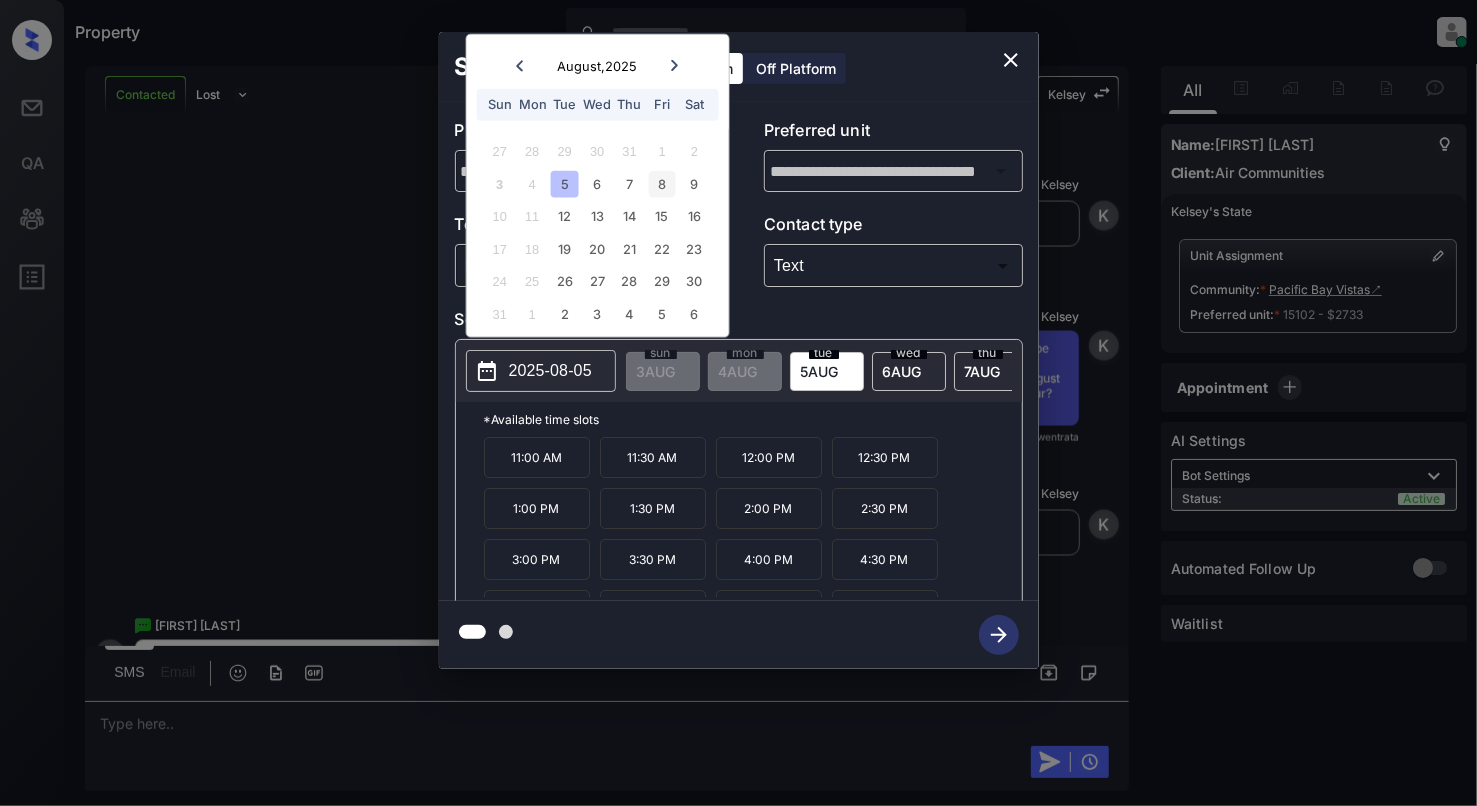 click on "8" at bounding box center (662, 183) 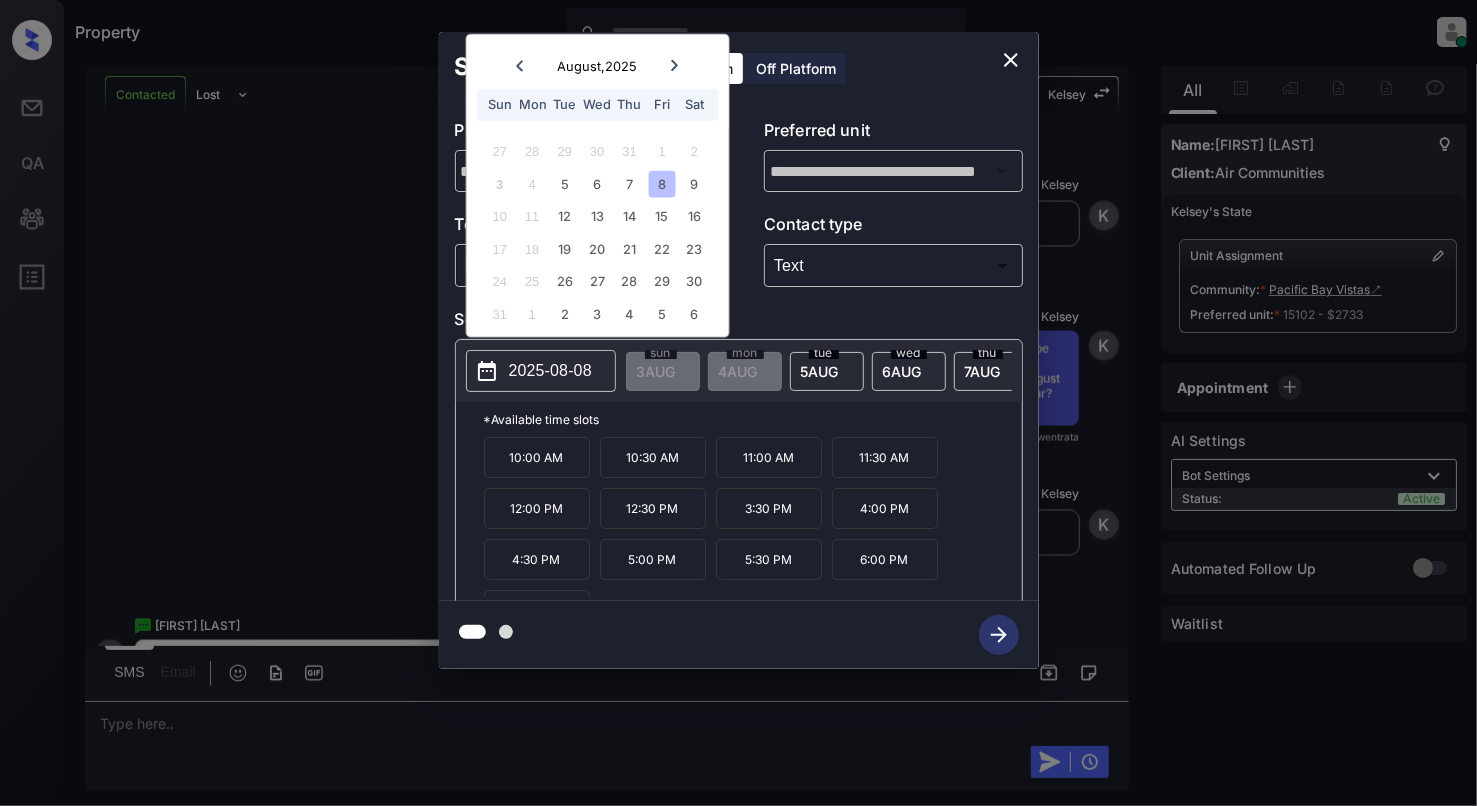 scroll, scrollTop: 36, scrollLeft: 0, axis: vertical 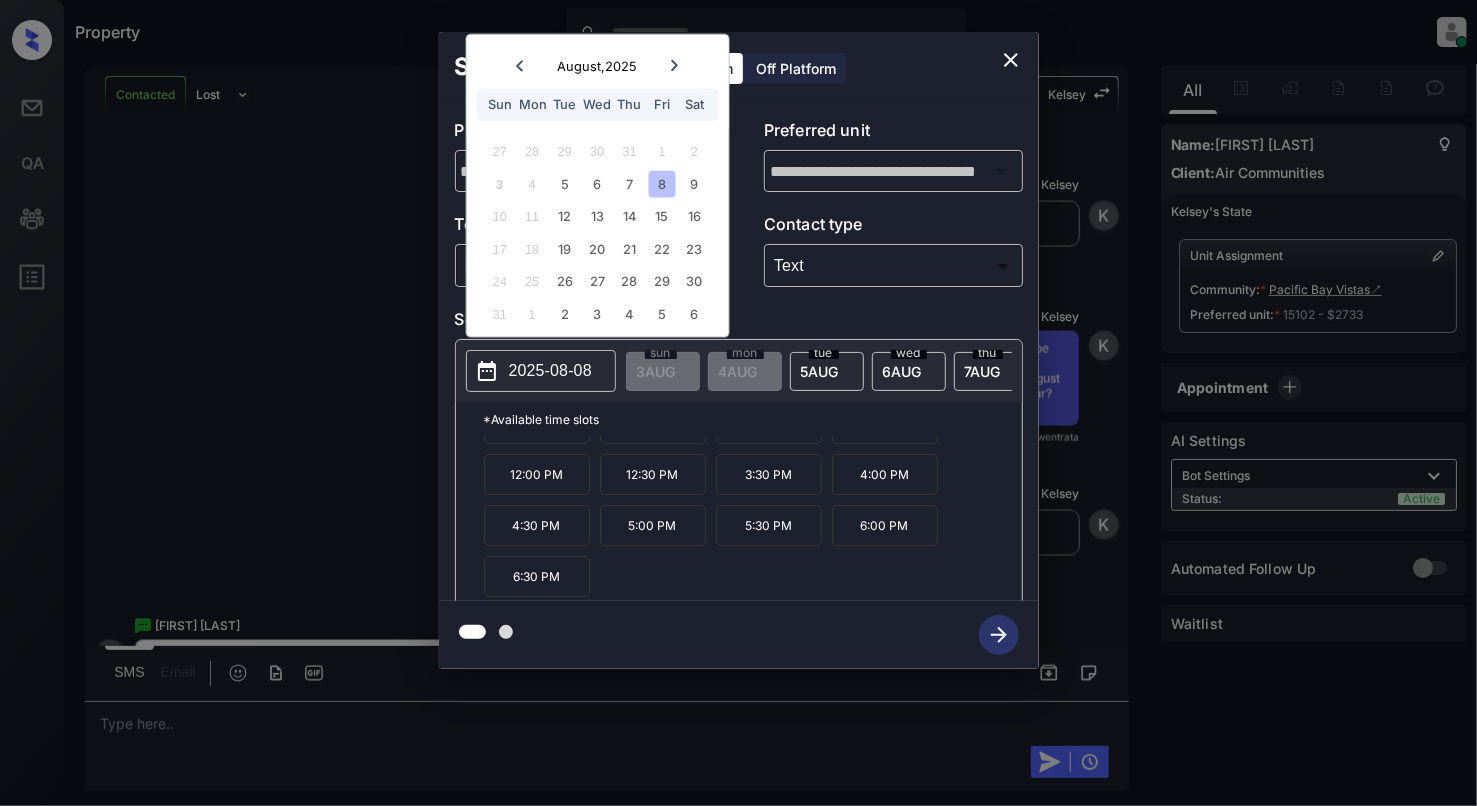 click 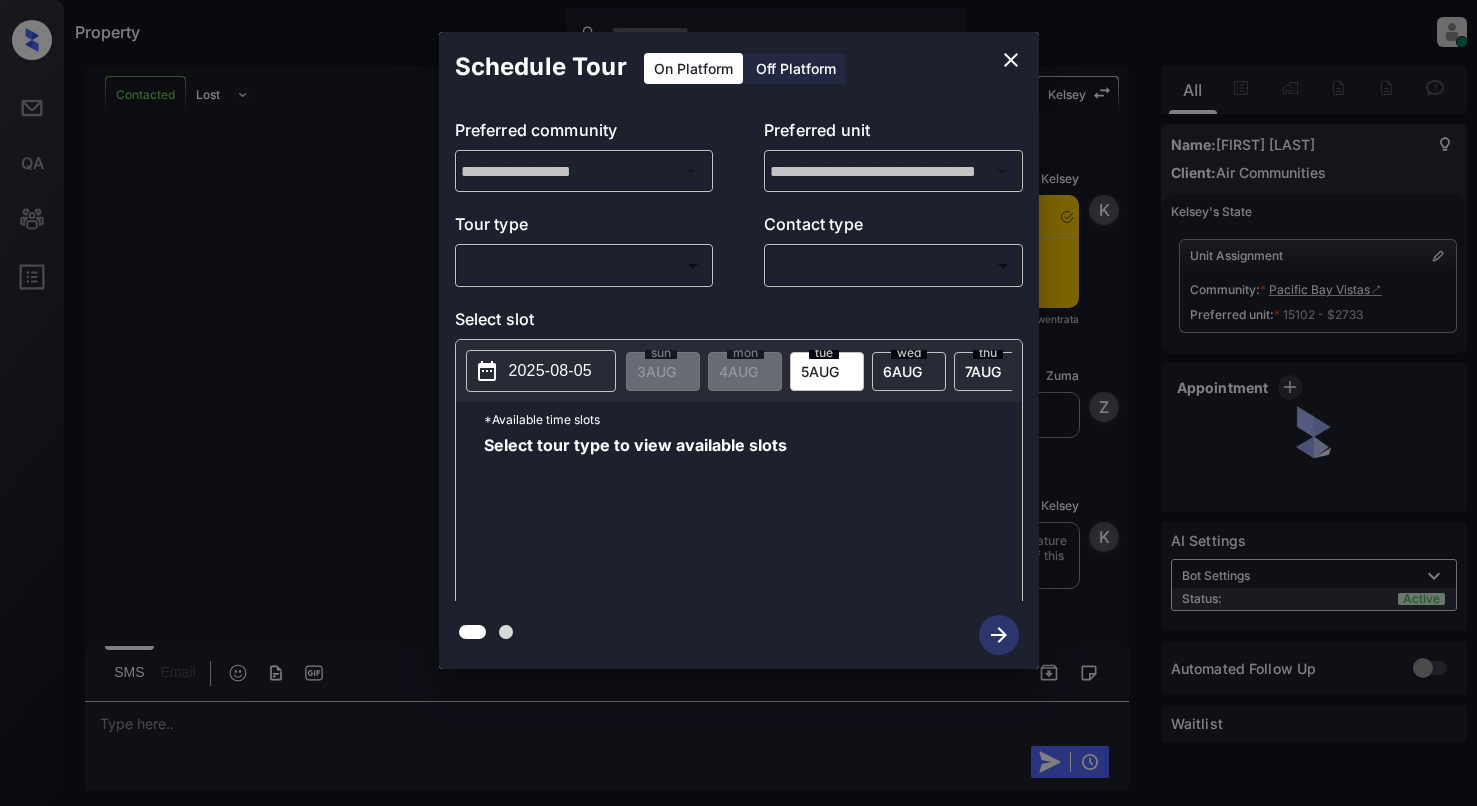 scroll, scrollTop: 0, scrollLeft: 0, axis: both 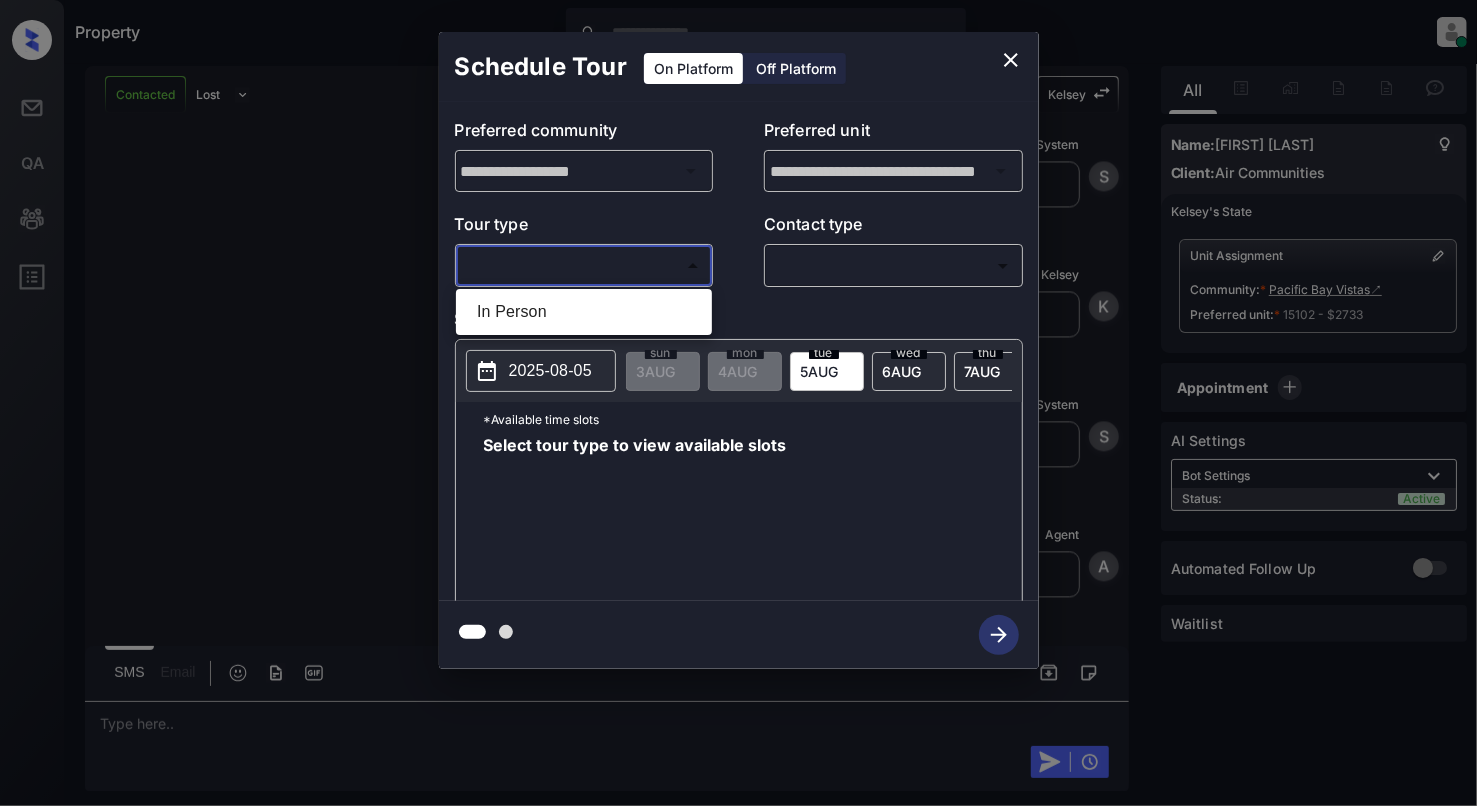 click on "Property Cynthia Montañez Online Set yourself   offline Set yourself   on break Profile Switch to  light  mode Sign out Contacted Lost Lead Sentiment: Angry Upon sliding the acknowledgement:  Lead will move to lost stage. * ​ SMS and call option will be set to opt out. AFM will be turned off for the lead. Kelsey New Message Kelsey Notes Note: <a href="https://conversation.getzuma.com/688fc22808777ae2c208dfbb">https://conversation.getzuma.com/688fc22808777ae2c208dfbb</a> - Paste this link into your browser to view Kelsey’s conversation with the prospect Aug 03, 2025 01:10 pm  Sync'd w  entrata K New Message Zuma Lead transferred to leasing agent: kelsey Aug 03, 2025 01:10 pm Z New Message Kelsey Due to the activation of disableLeadTransfer feature flag, Kelsey will no longer transfer ownership of this CRM guest card Aug 03, 2025 01:10 pm K New Message Agent Lead created via emailParser in Inbound stage. Aug 03, 2025 01:10 pm A New Message Agent AFM Request sent to Kelsey. Aug 03, 2025 01:10 pm A Agent A K" at bounding box center (738, 403) 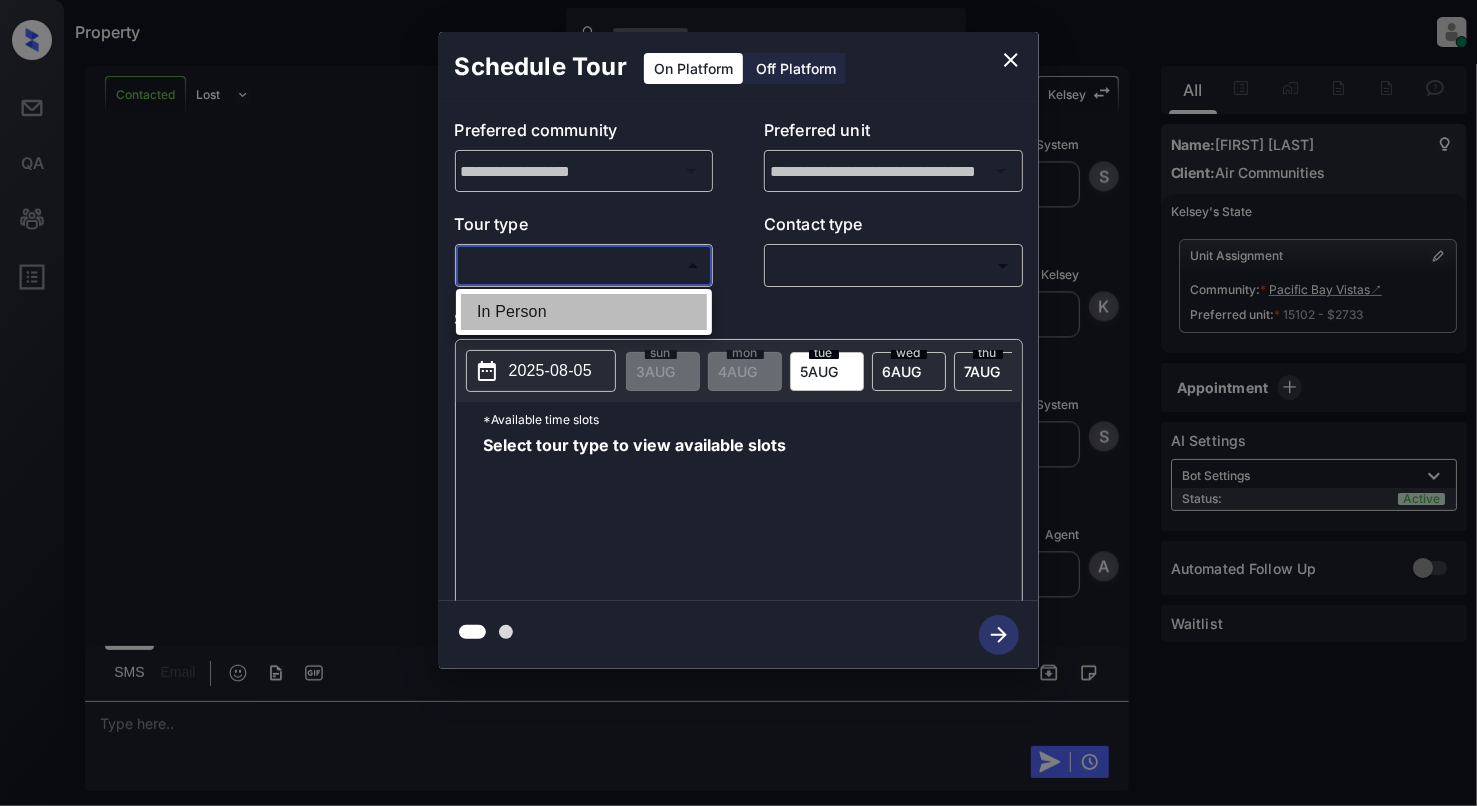 click on "In Person" at bounding box center (584, 312) 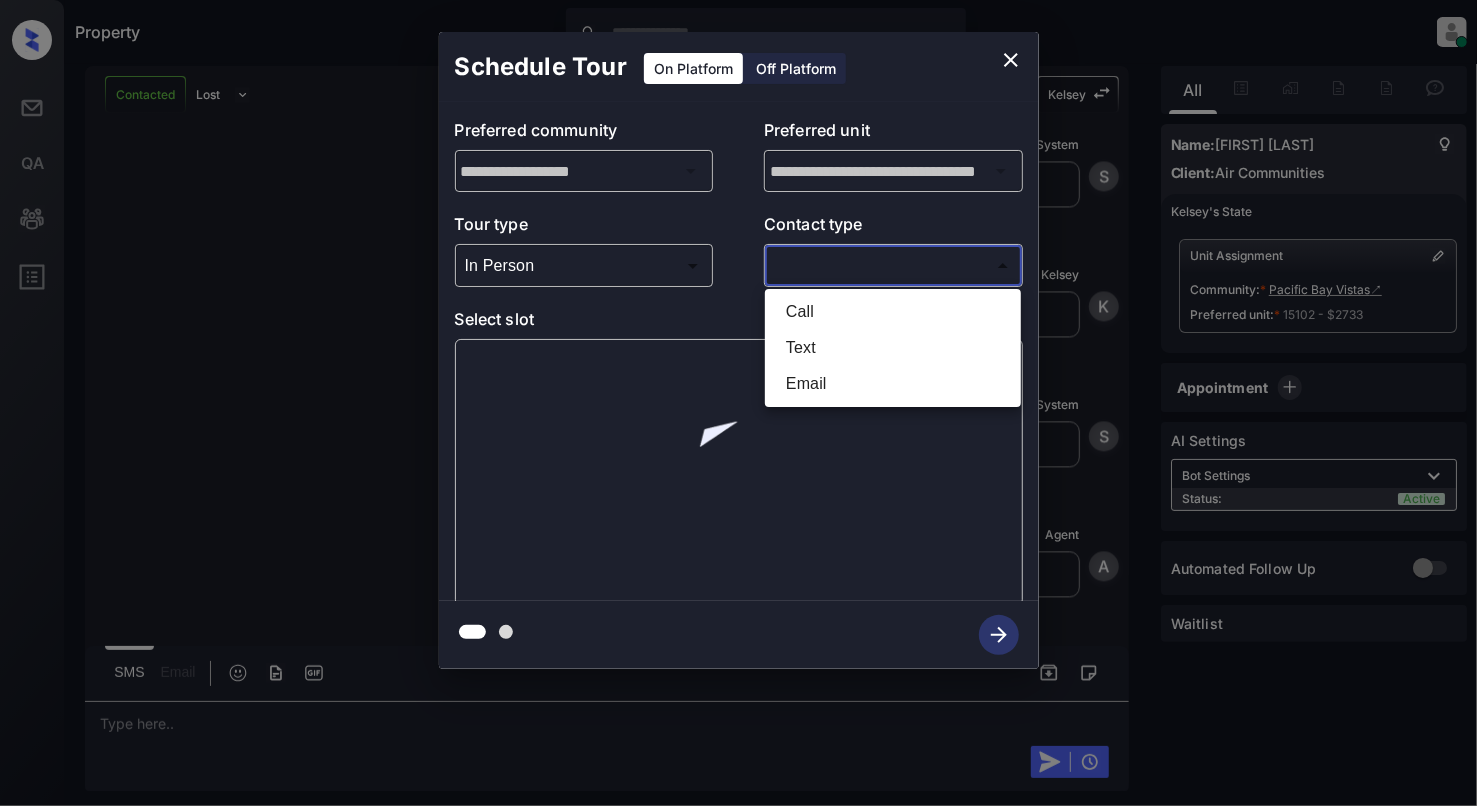click on "Property Cynthia Montañez Online Set yourself   offline Set yourself   on break Profile Switch to  light  mode Sign out Contacted Lost Lead Sentiment: Angry Upon sliding the acknowledgement:  Lead will move to lost stage. * ​ SMS and call option will be set to opt out. AFM will be turned off for the lead. Kelsey New Message Kelsey Notes Note: <a href="https://conversation.getzuma.com/688fc22808777ae2c208dfbb">https://conversation.getzuma.com/688fc22808777ae2c208dfbb</a> - Paste this link into your browser to view Kelsey’s conversation with the prospect Aug 03, 2025 01:10 pm  Sync'd w  entrata K New Message Zuma Lead transferred to leasing agent: kelsey Aug 03, 2025 01:10 pm Z New Message Kelsey Due to the activation of disableLeadTransfer feature flag, Kelsey will no longer transfer ownership of this CRM guest card Aug 03, 2025 01:10 pm K New Message Agent Lead created via emailParser in Inbound stage. Aug 03, 2025 01:10 pm A New Message Agent AFM Request sent to Kelsey. Aug 03, 2025 01:10 pm A Agent A K" at bounding box center (738, 403) 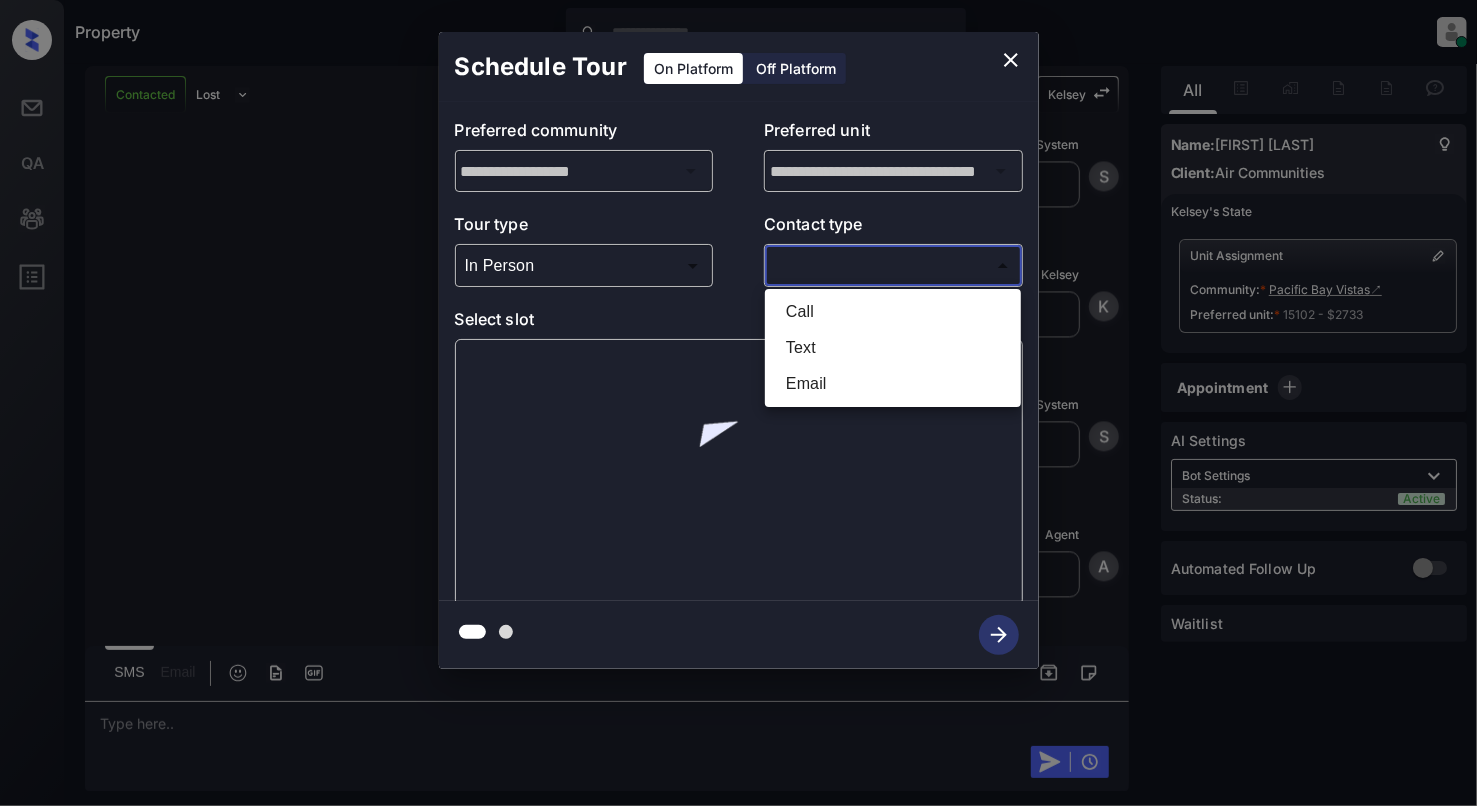click on "Email" at bounding box center [893, 384] 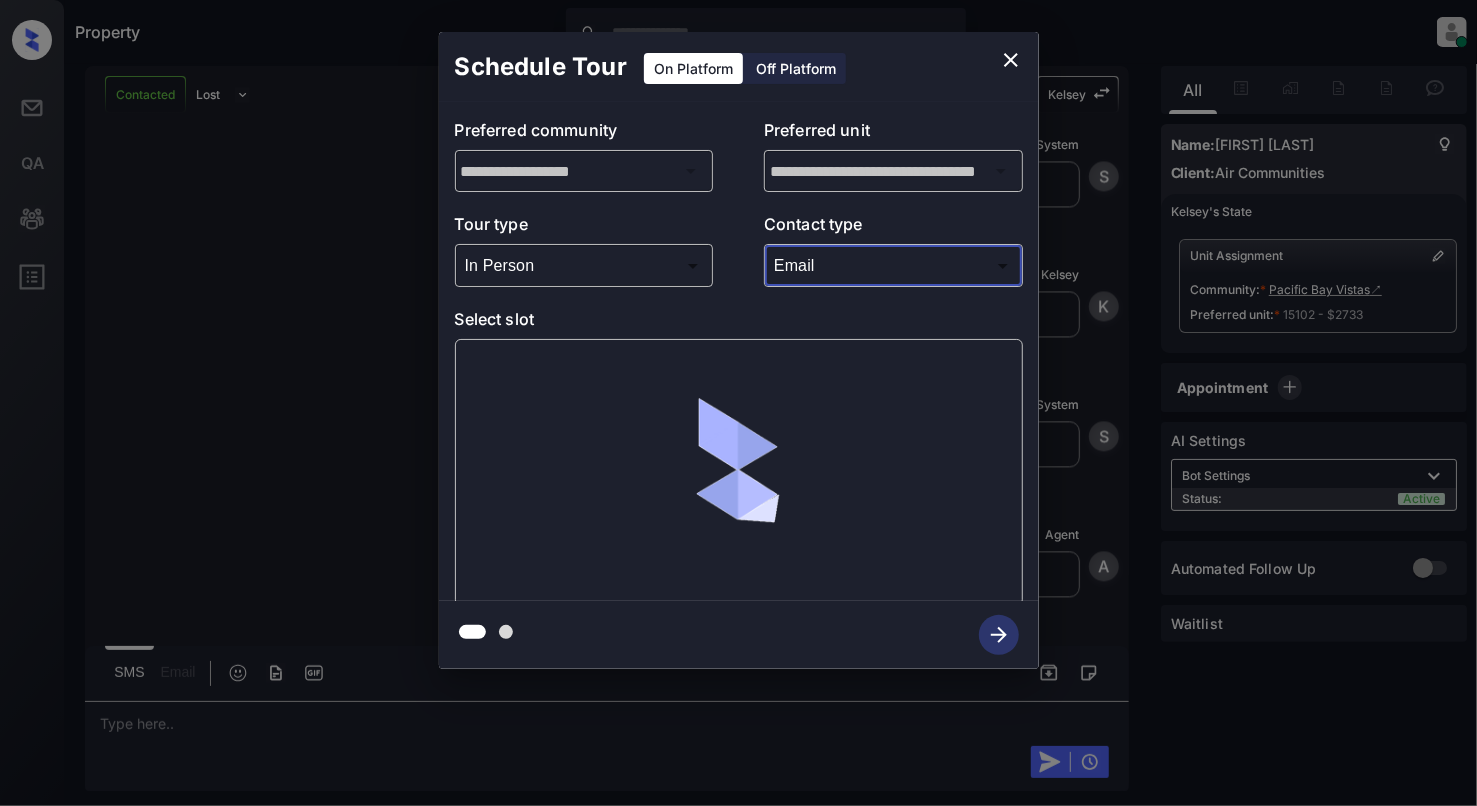 click on "Email ***** ​" at bounding box center [893, 265] 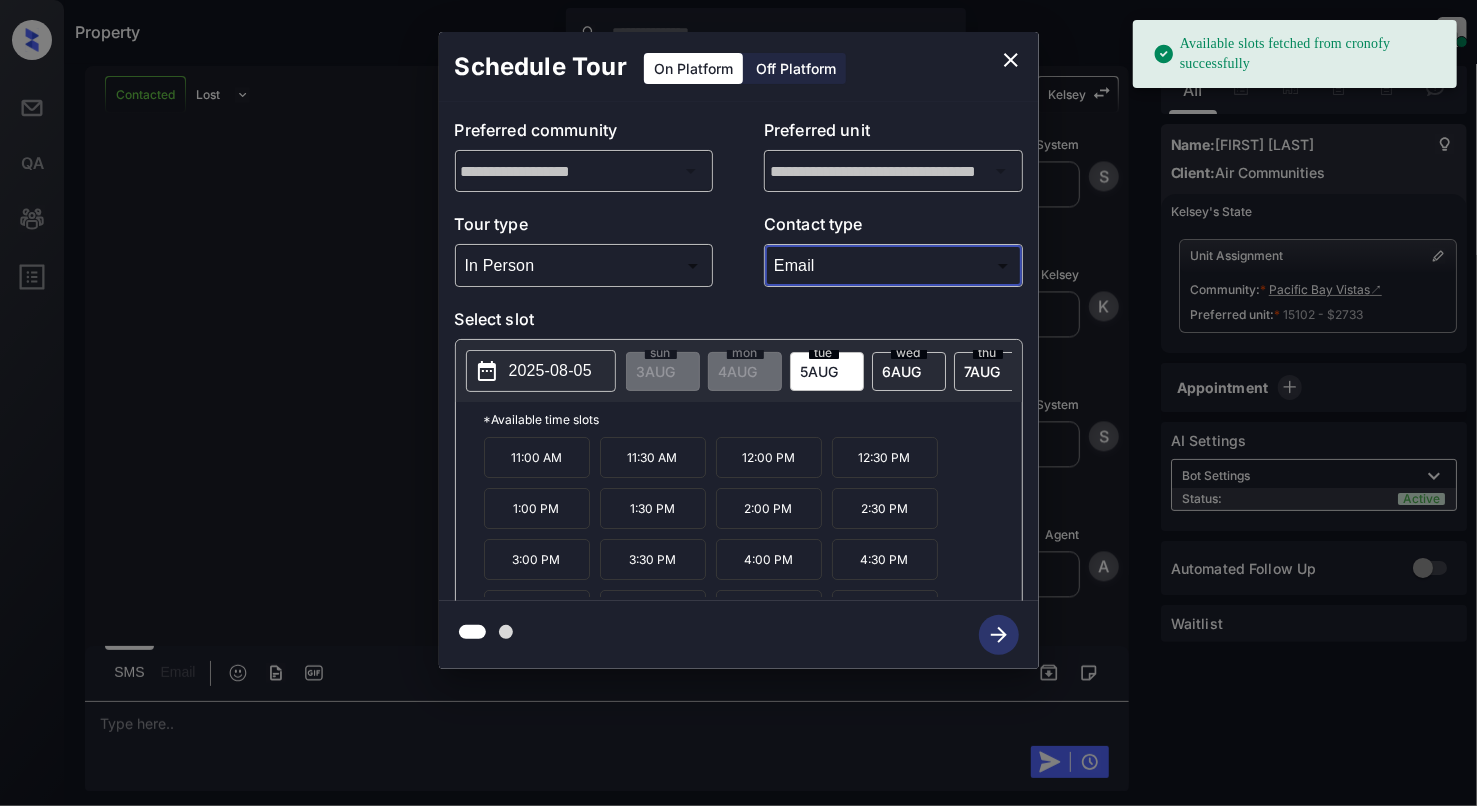 click on "Available slots fetched from cronofy successfully Property Cynthia Montañez Online Set yourself   offline Set yourself   on break Profile Switch to  light  mode Sign out Contacted Lost Lead Sentiment: Angry Upon sliding the acknowledgement:  Lead will move to lost stage. * ​ SMS and call option will be set to opt out. AFM will be turned off for the lead. Kelsey New Message Kelsey Notes Note: <a href="https://conversation.getzuma.com/688fc22808777ae2c208dfbb">https://conversation.getzuma.com/688fc22808777ae2c208dfbb</a> - Paste this link into your browser to view Kelsey’s conversation with the prospect Aug 03, 2025 01:10 pm  Sync'd w  entrata K New Message Zuma Lead transferred to leasing agent: kelsey Aug 03, 2025 01:10 pm Z New Message Kelsey Due to the activation of disableLeadTransfer feature flag, Kelsey will no longer transfer ownership of this CRM guest card Aug 03, 2025 01:10 pm K New Message Agent Lead created via emailParser in Inbound stage. Aug 03, 2025 01:10 pm A New Message Agent A Agent A K" at bounding box center (738, 403) 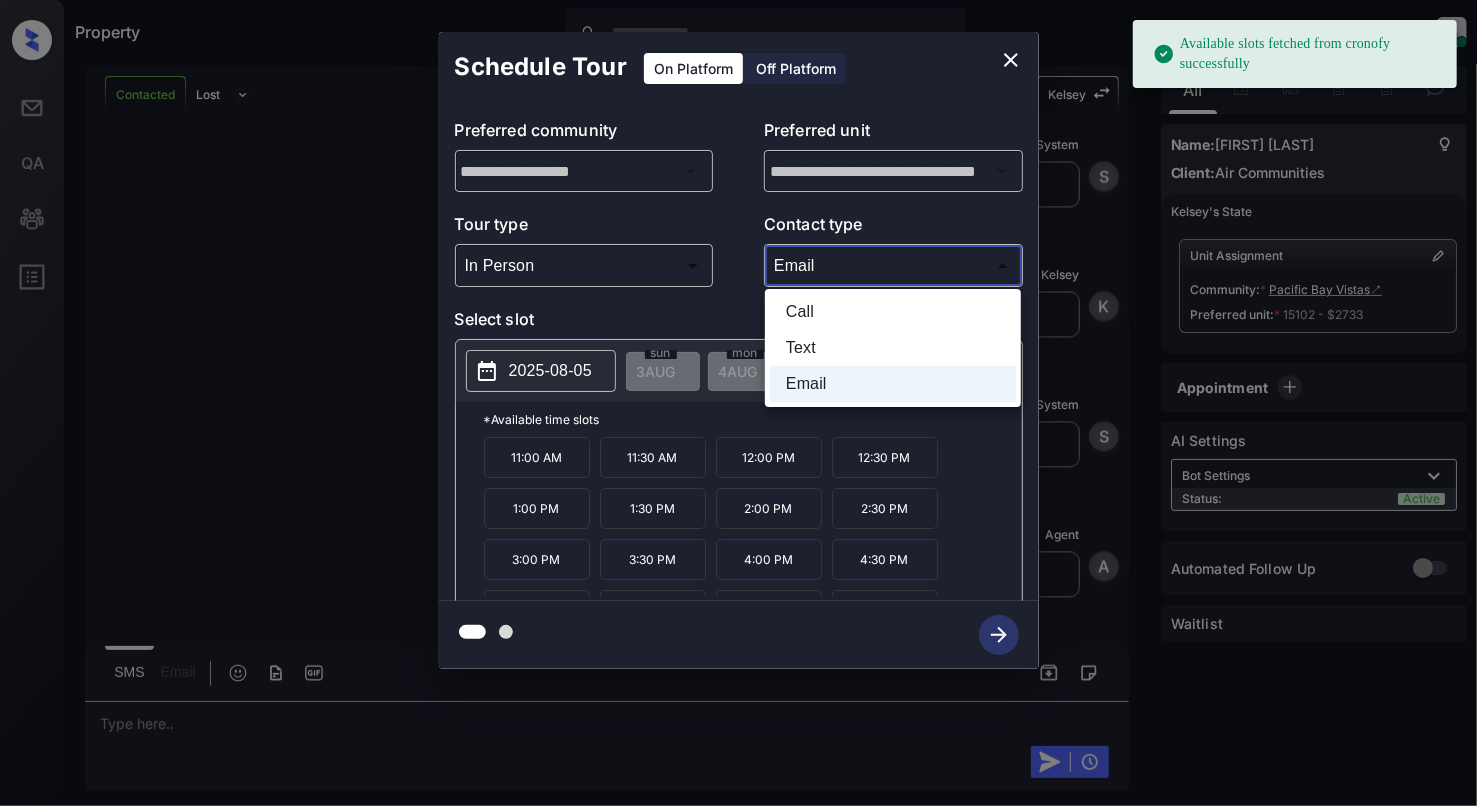 click on "Text" at bounding box center [893, 348] 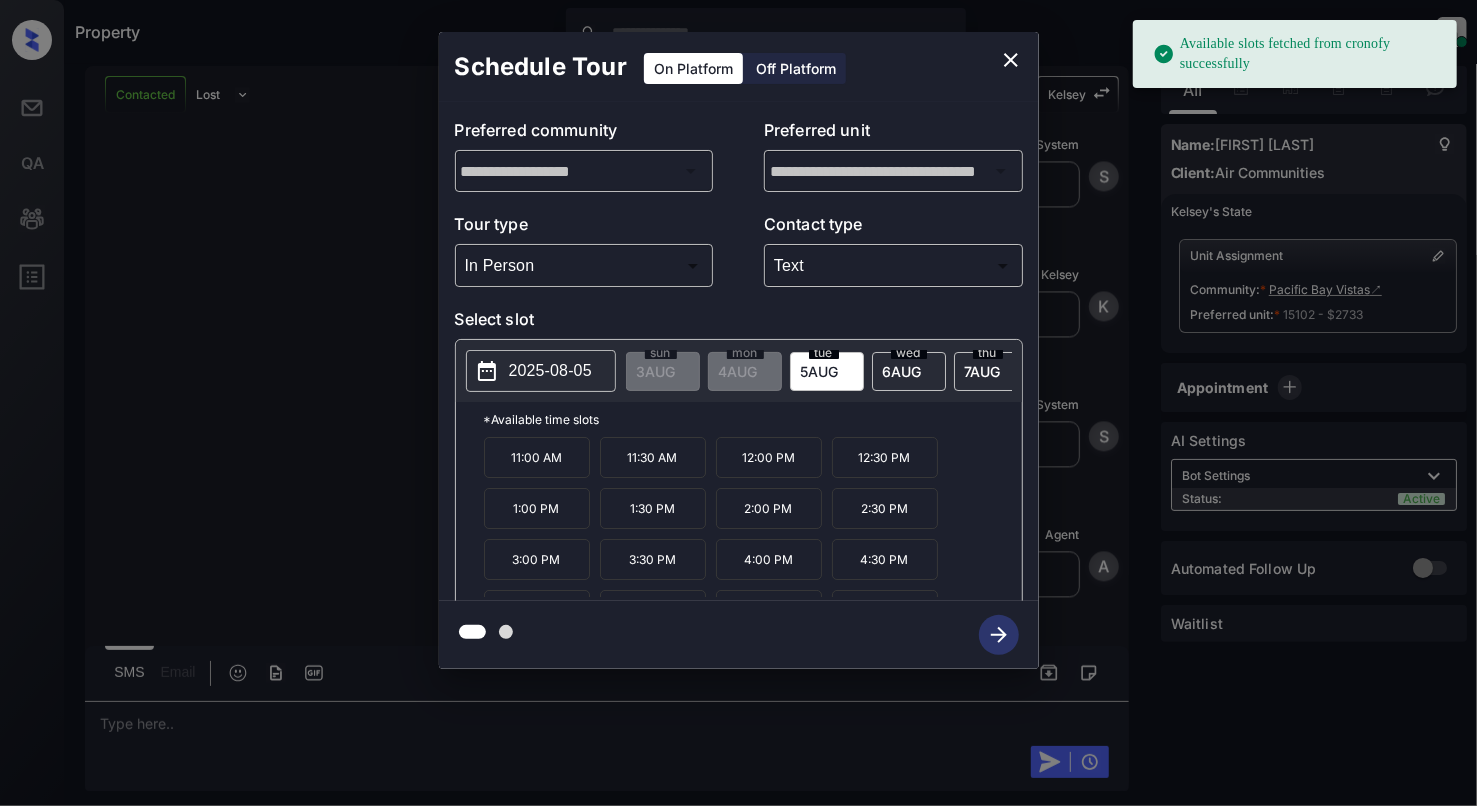 click on "2025-08-05" at bounding box center [541, 371] 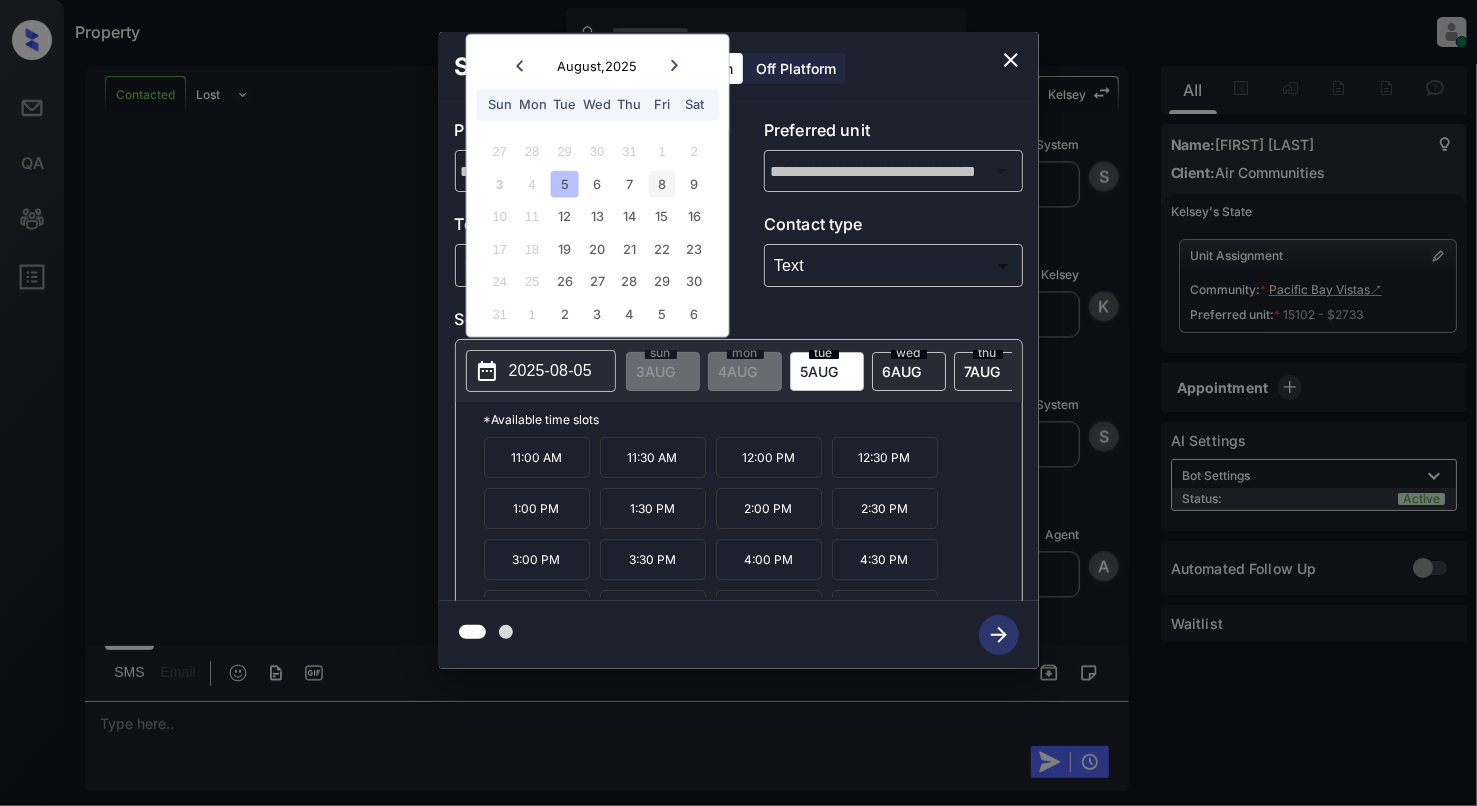 click on "8" at bounding box center [662, 183] 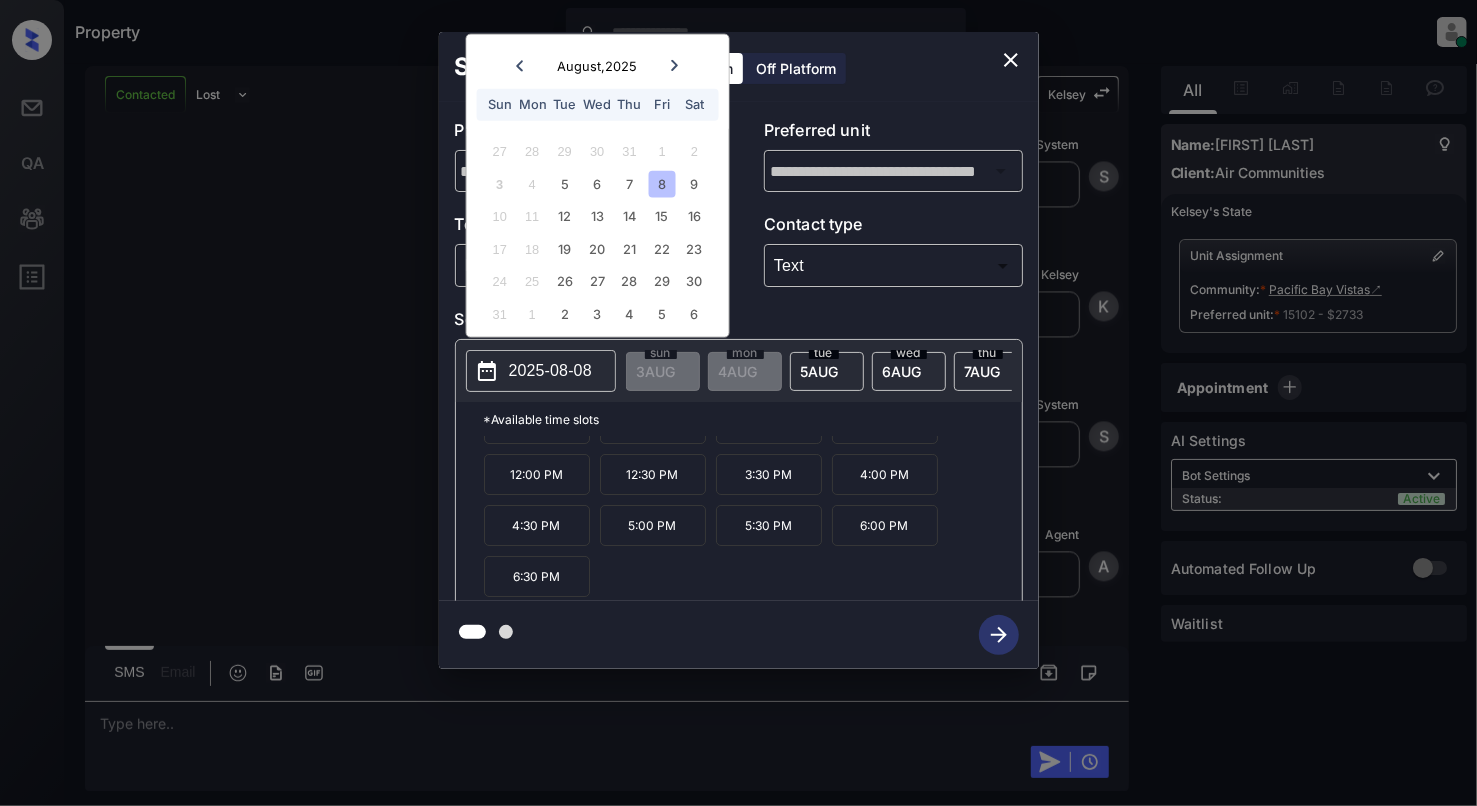 scroll, scrollTop: 36, scrollLeft: 0, axis: vertical 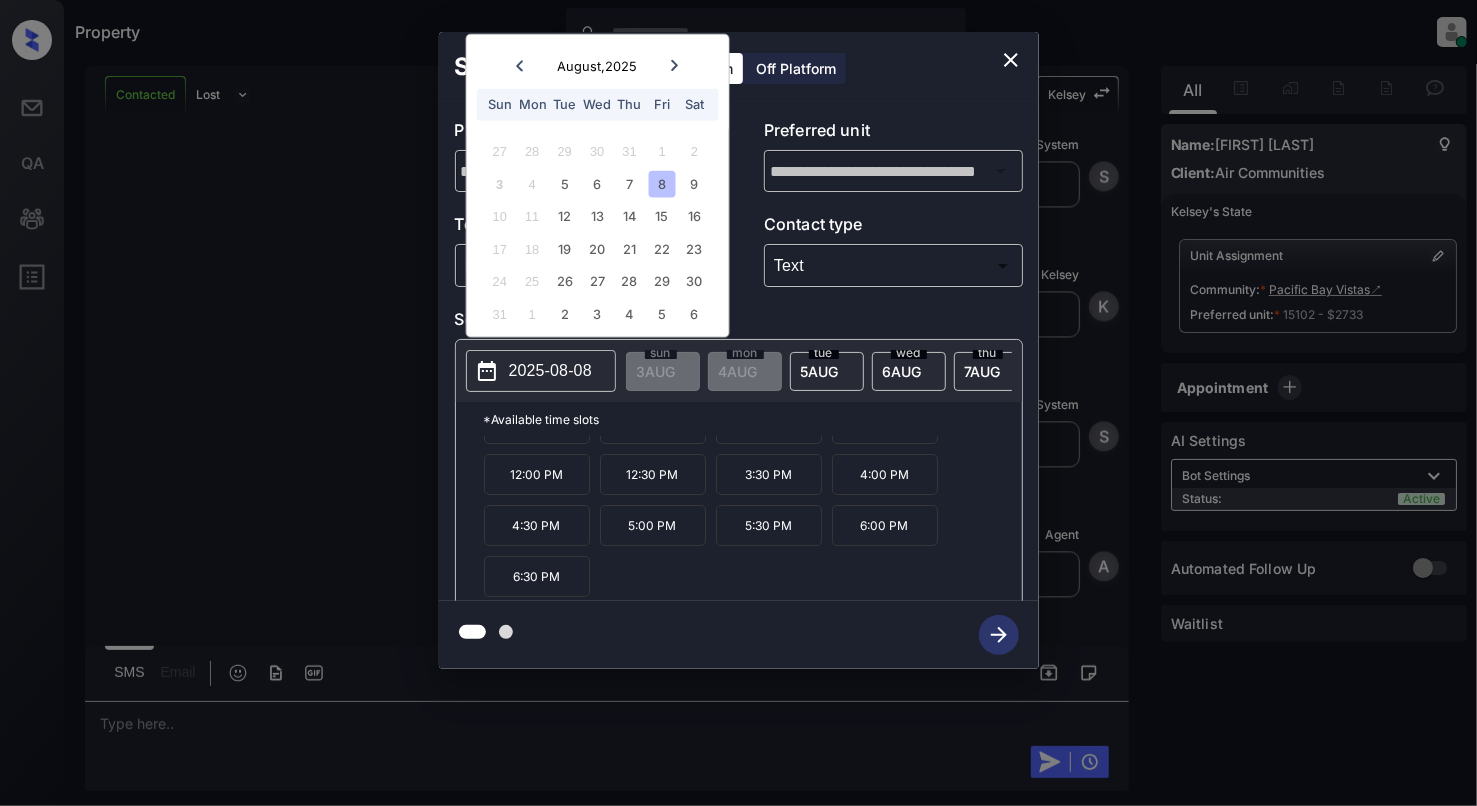click 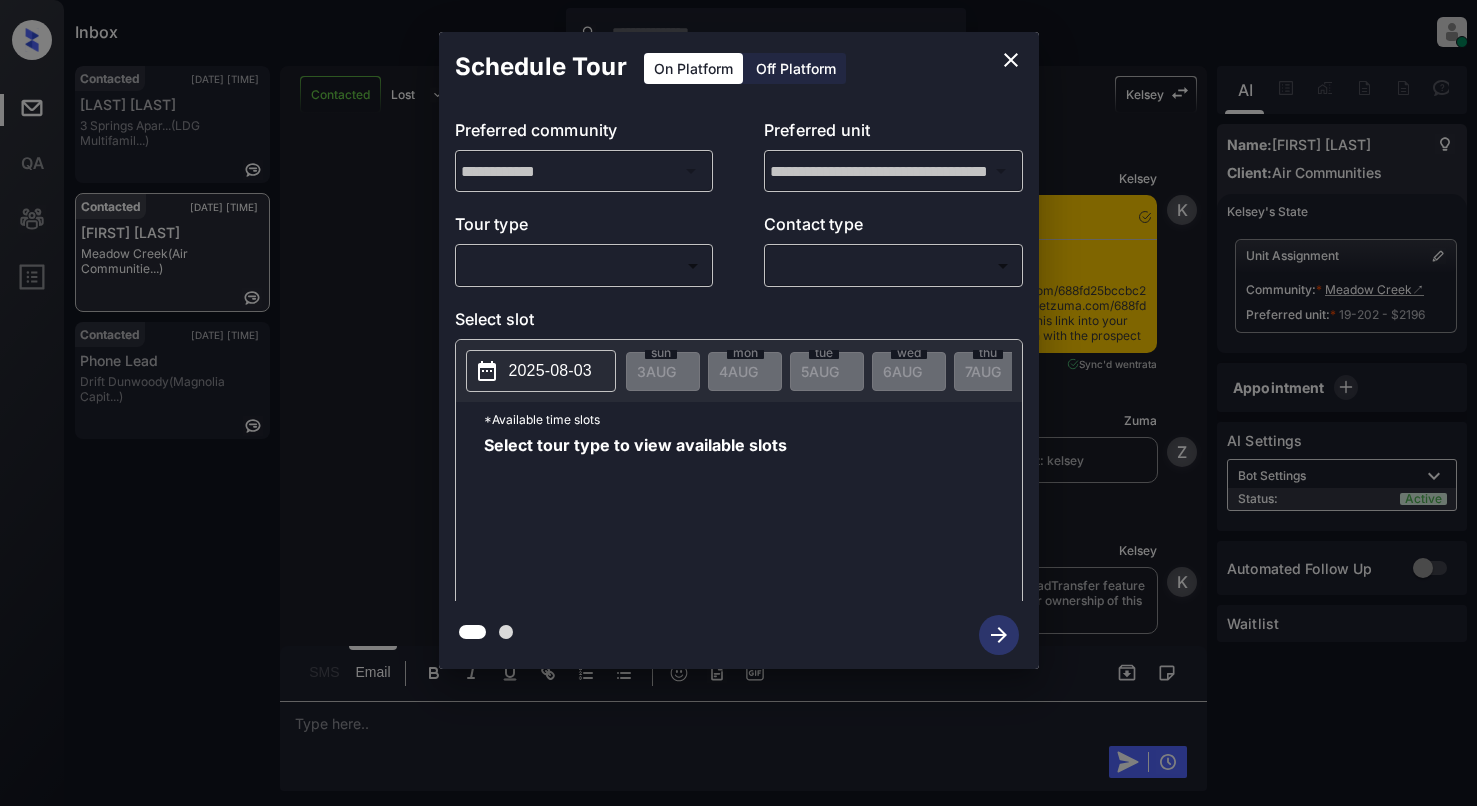 scroll, scrollTop: 0, scrollLeft: 0, axis: both 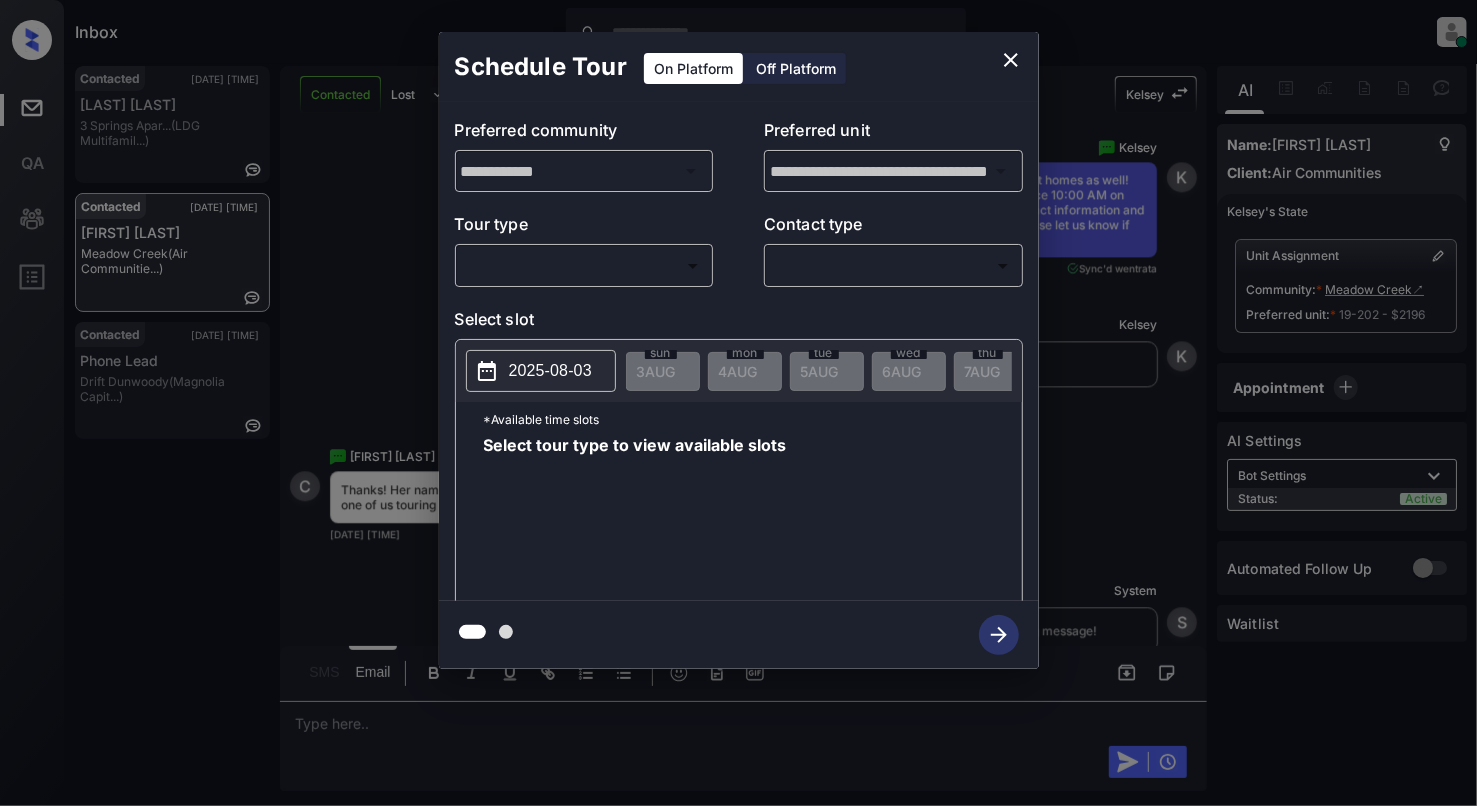 drag, startPoint x: 533, startPoint y: 241, endPoint x: 533, endPoint y: 252, distance: 11 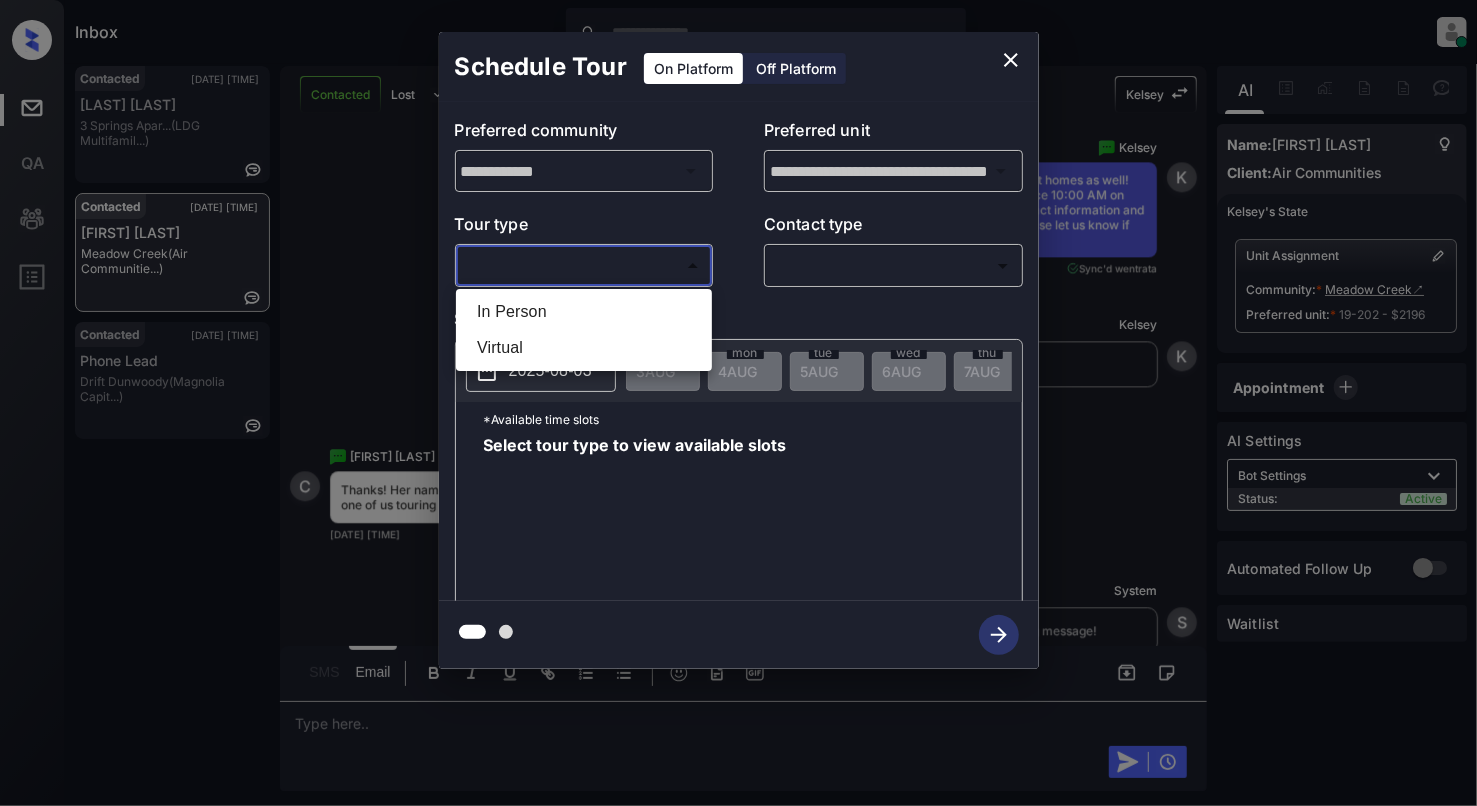 click on "Inbox [FIRST] [LAST] Online Set yourself   offline Set yourself   on break Profile Switch to  light  mode Sign out Contacted [DATE] [TIME]   [LAST] [LAST]... [COMPANY]  ([COMPANY])  Contacted [DATE] [TIME]   [FIRST] [LAST] [COMPANY]  ([COMPANY])  Contacted [DATE] [TIME]   Phone Lead Drift [CITY]  ([COMPANY])  Contacted Lost Lead Sentiment: Angry Upon sliding the acknowledgement:  Lead will move to lost stage. * ​ SMS and call option will be set to opt out. AFM will be turned off for the lead. [FIRST] New Message [FIRST] Notes Note:  - Paste this link into your browser to view [FIRST]’s conversation with the prospect [DATE] [TIME]  Sync'd w  entrata K New Message Zuma Lead transferred to leasing agent: kelsey [DATE] [TIME] Z New Message [FIRST] [DATE] [TIME] K New Message Agent [DATE] [TIME] A New Message" at bounding box center [738, 403] 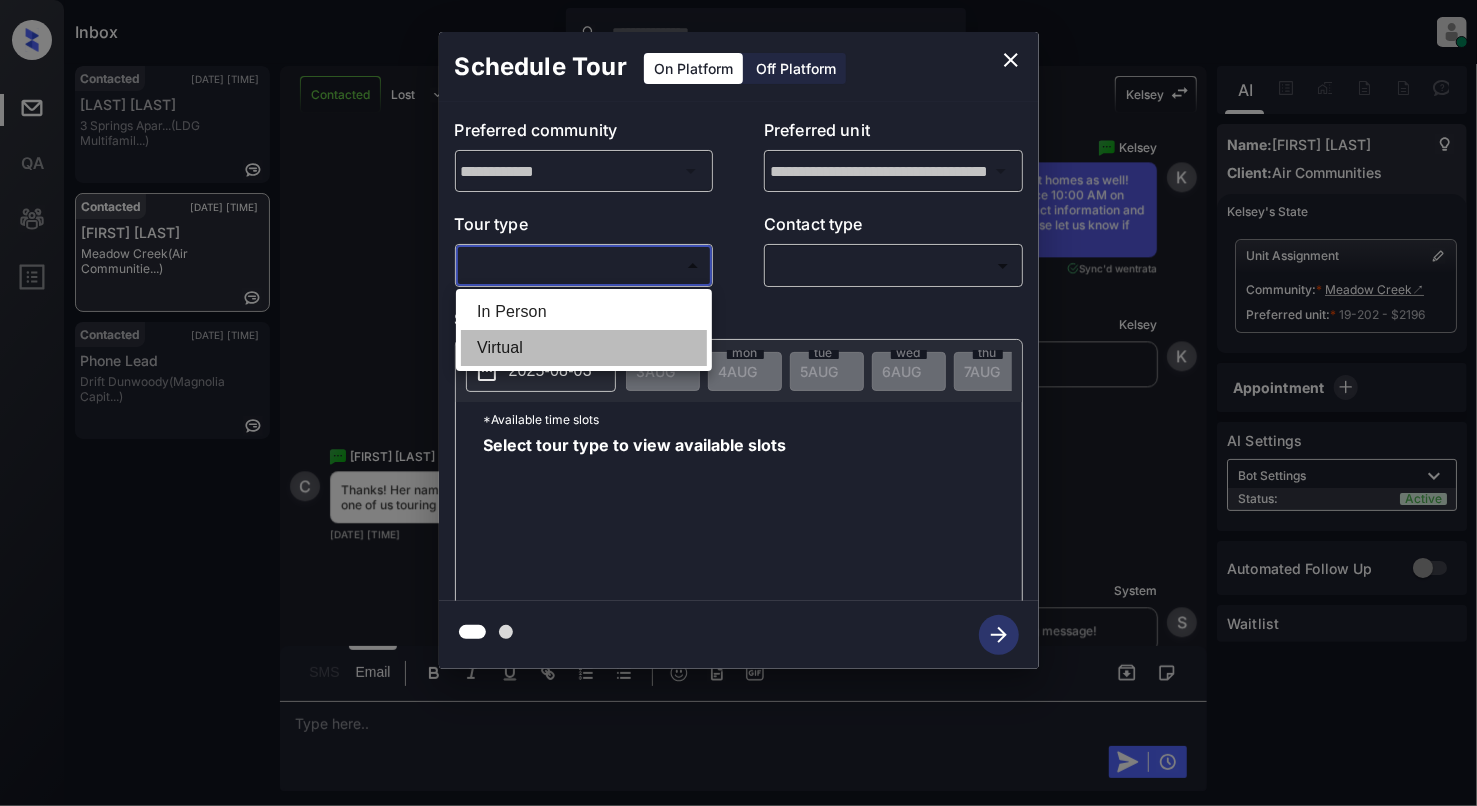 click on "Virtual" at bounding box center [584, 348] 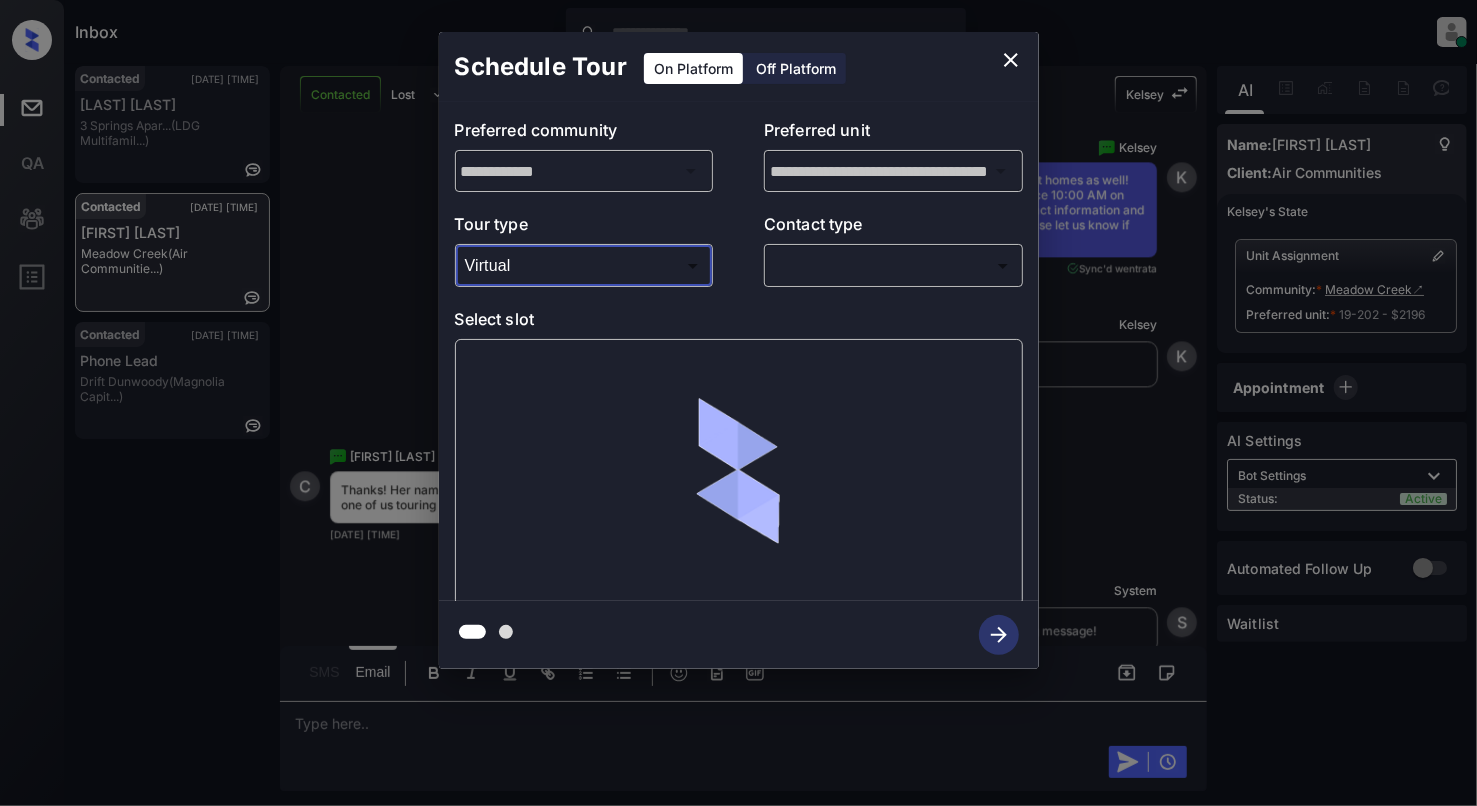 click on "Inbox [FIRST] [LAST] Online Set yourself   offline Set yourself   on break Profile Switch to  light  mode Sign out Contacted [DATE] [TIME]   [LAST] [LAST]... [COMPANY]  ([COMPANY])  Contacted [DATE] [TIME]   [FIRST] [LAST] [COMPANY]  ([COMPANY])  Contacted [DATE] [TIME]   Phone Lead Drift [CITY]  ([COMPANY])  Contacted Lost Lead Sentiment: Angry Upon sliding the acknowledgement:  Lead will move to lost stage. * ​ SMS and call option will be set to opt out. AFM will be turned off for the lead. [FIRST] New Message [FIRST] Notes Note:  - Paste this link into your browser to view [FIRST]’s conversation with the prospect [DATE] [TIME]  Sync'd w  entrata K New Message Zuma Lead transferred to leasing agent: kelsey [DATE] [TIME] Z New Message [FIRST] [DATE] [TIME] K New Message Agent [DATE] [TIME] A New Message" at bounding box center (738, 403) 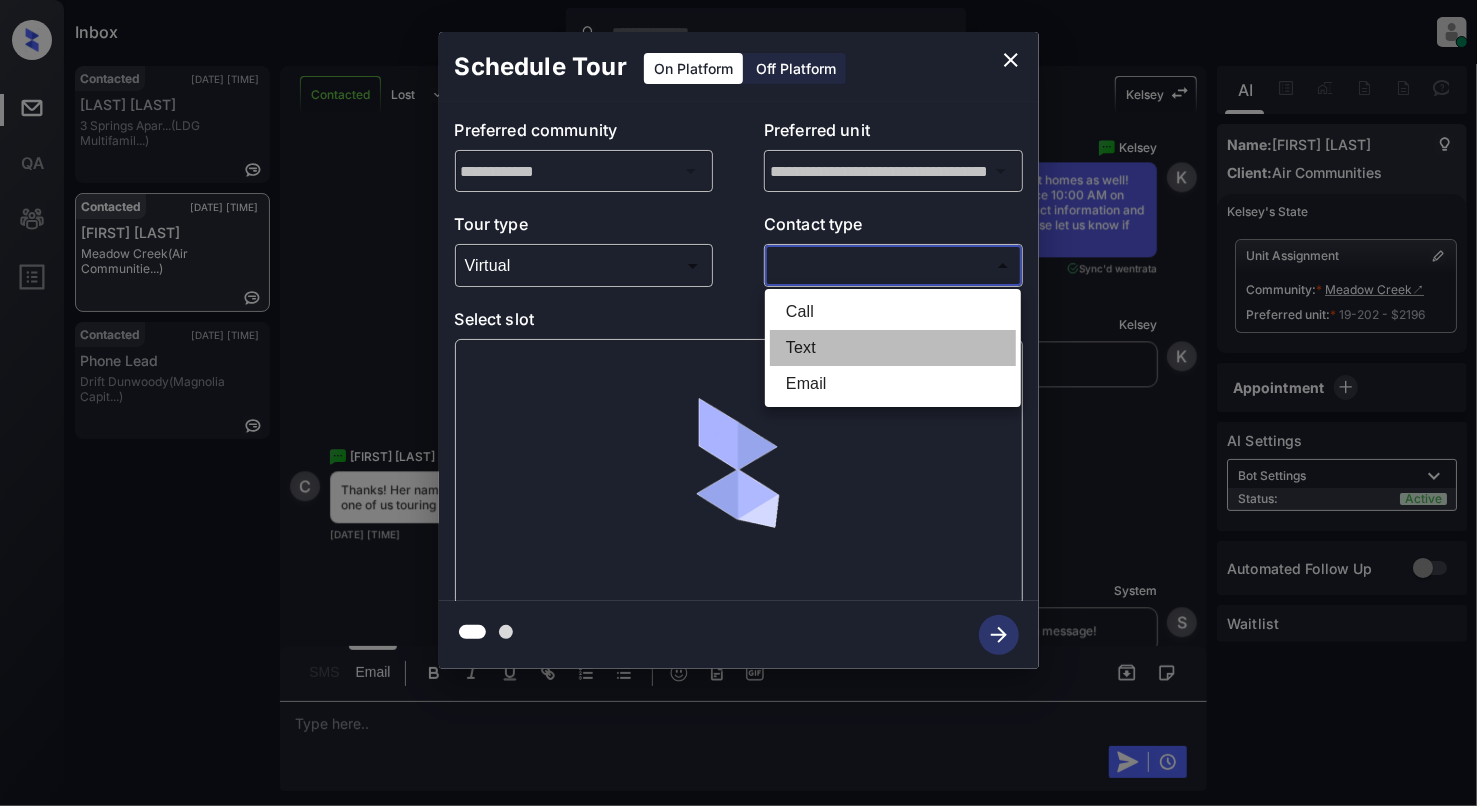 click on "Text" at bounding box center [893, 348] 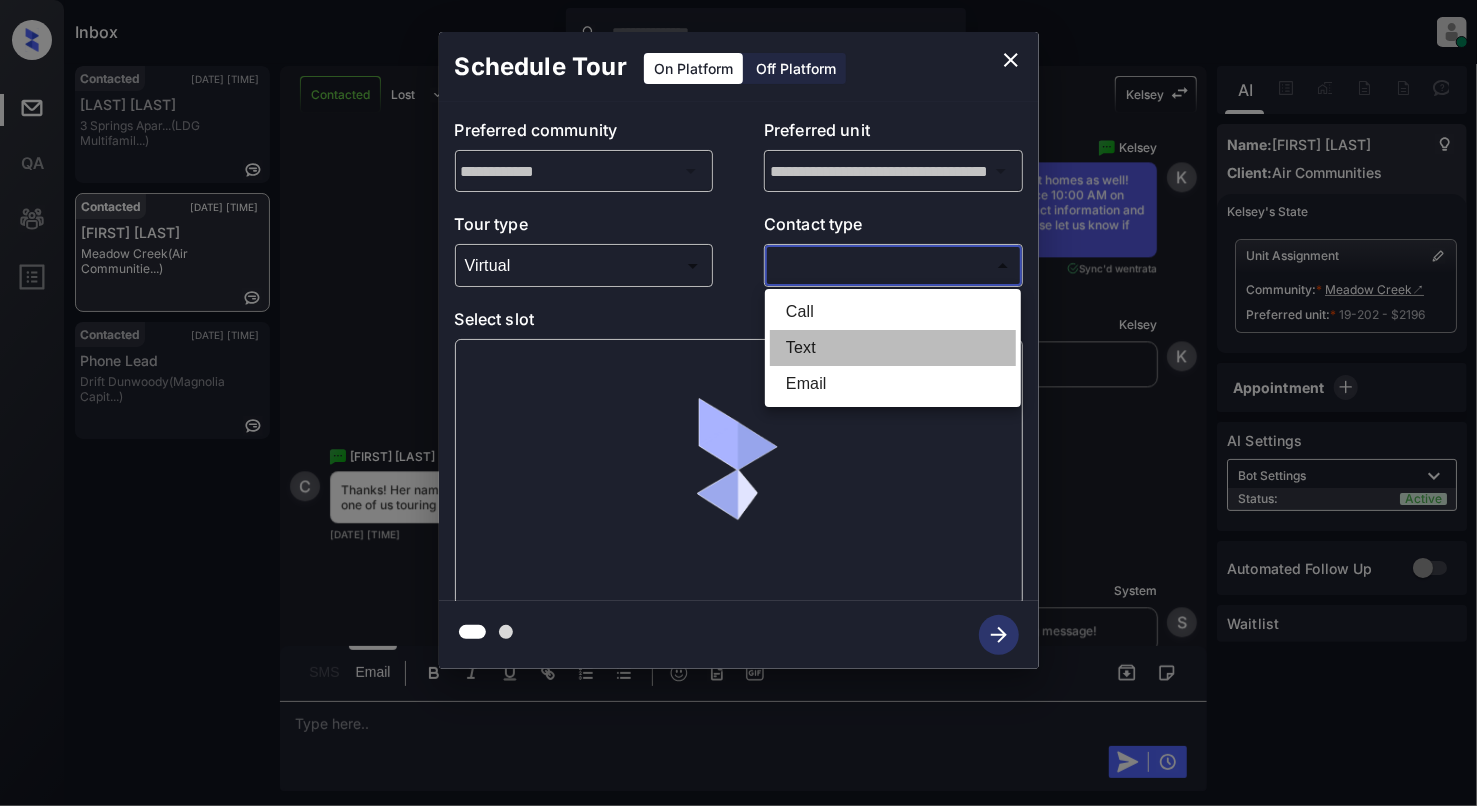 type on "****" 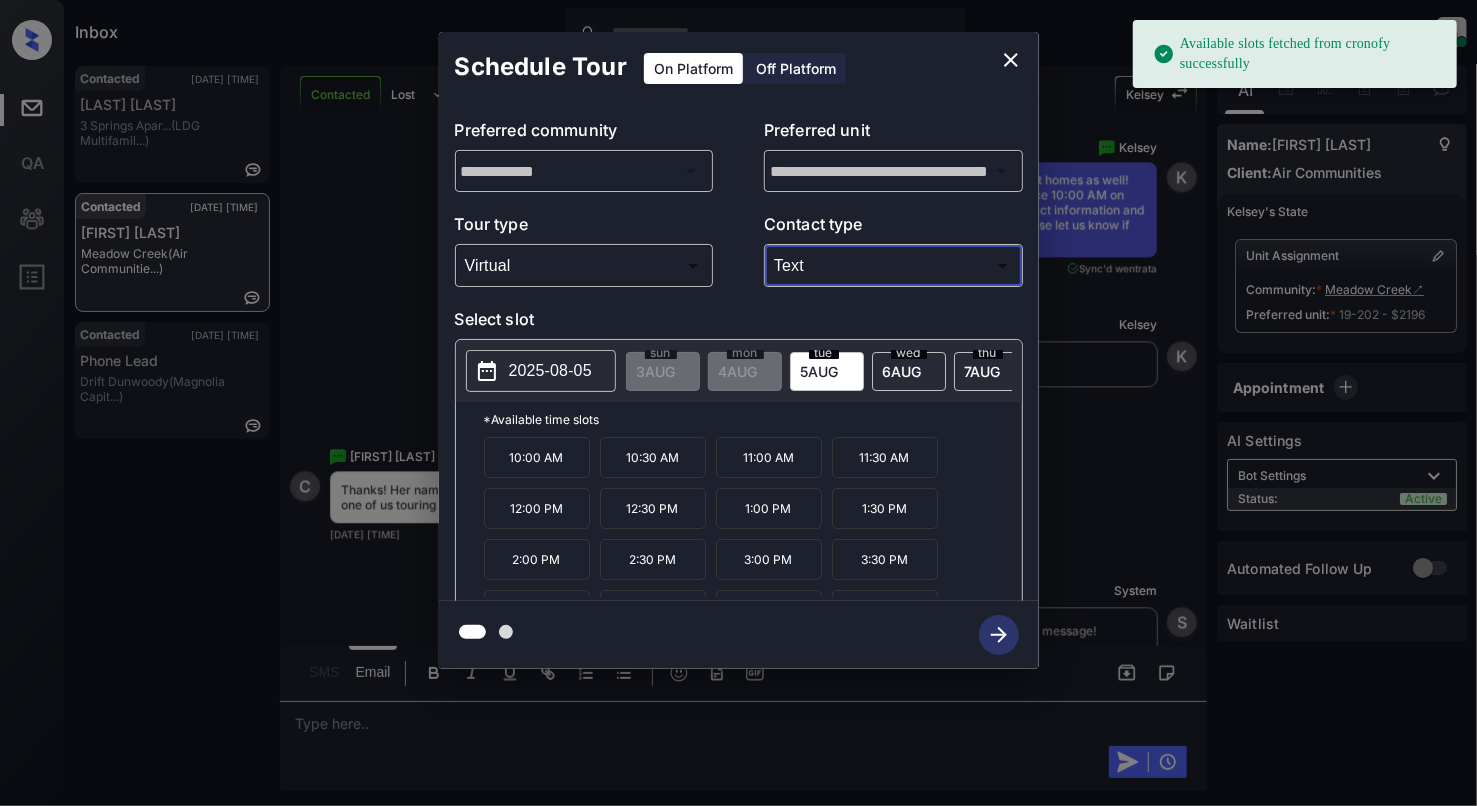 click on "2025-08-05" at bounding box center [541, 371] 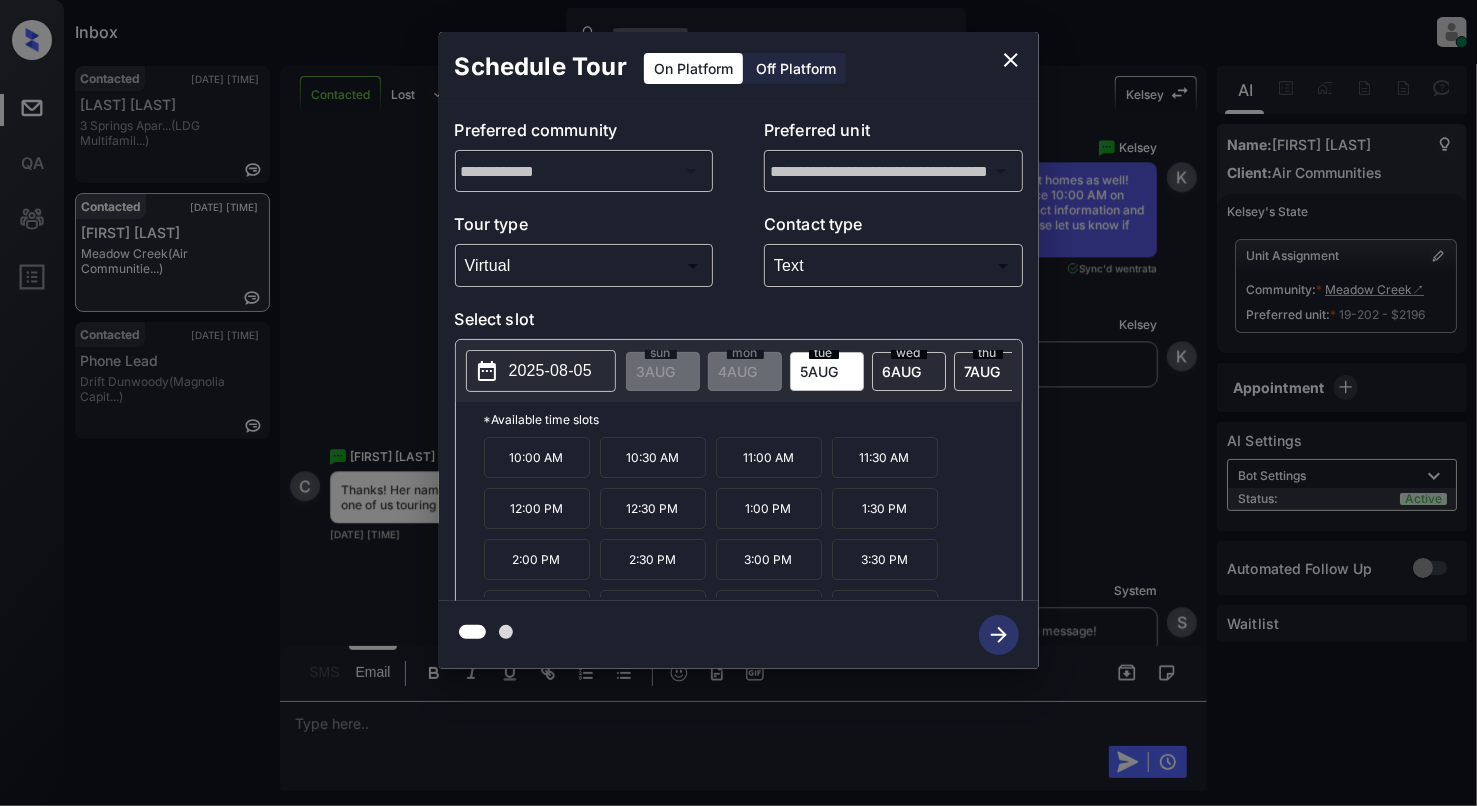 click on "*Available time slots" at bounding box center [753, 419] 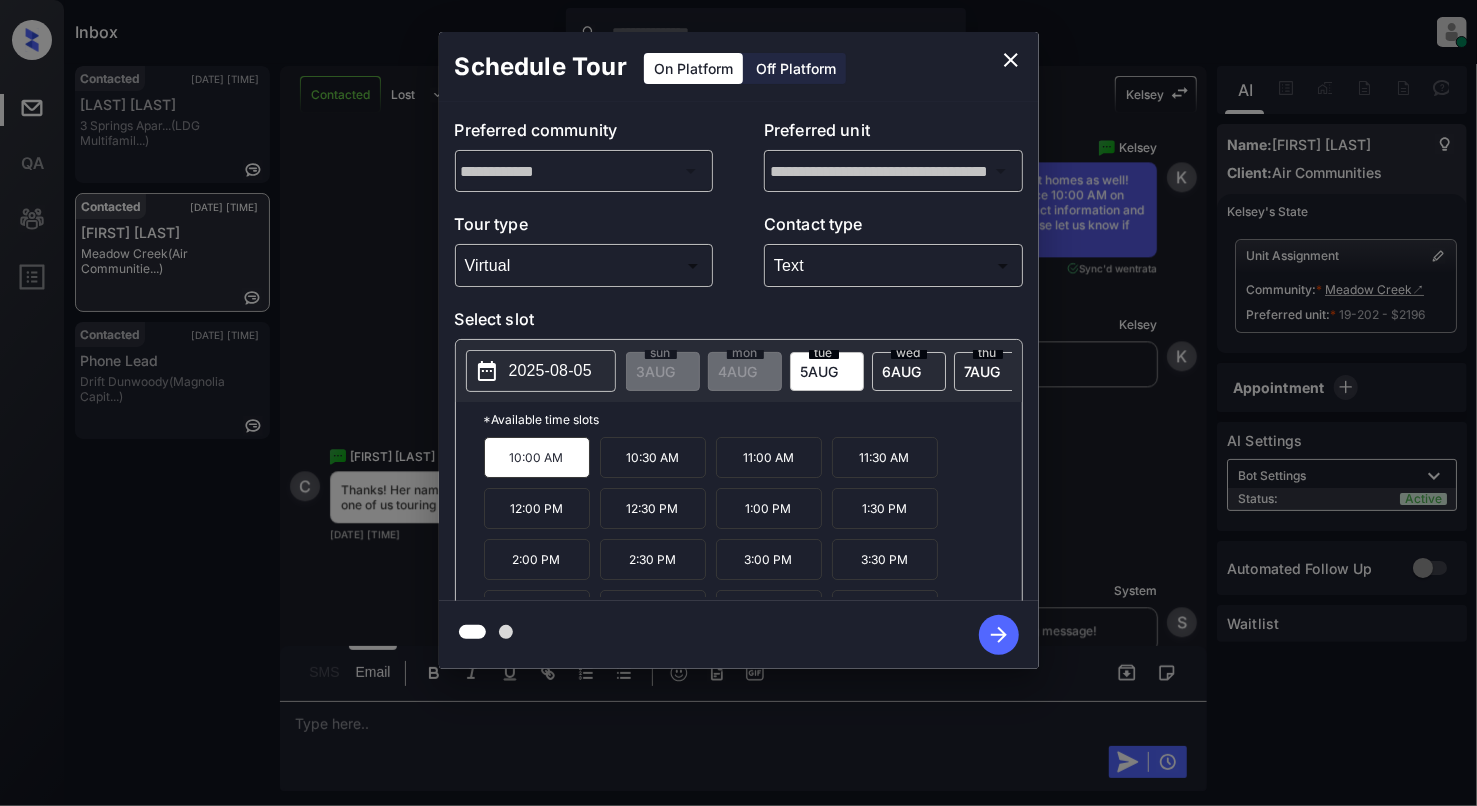 click 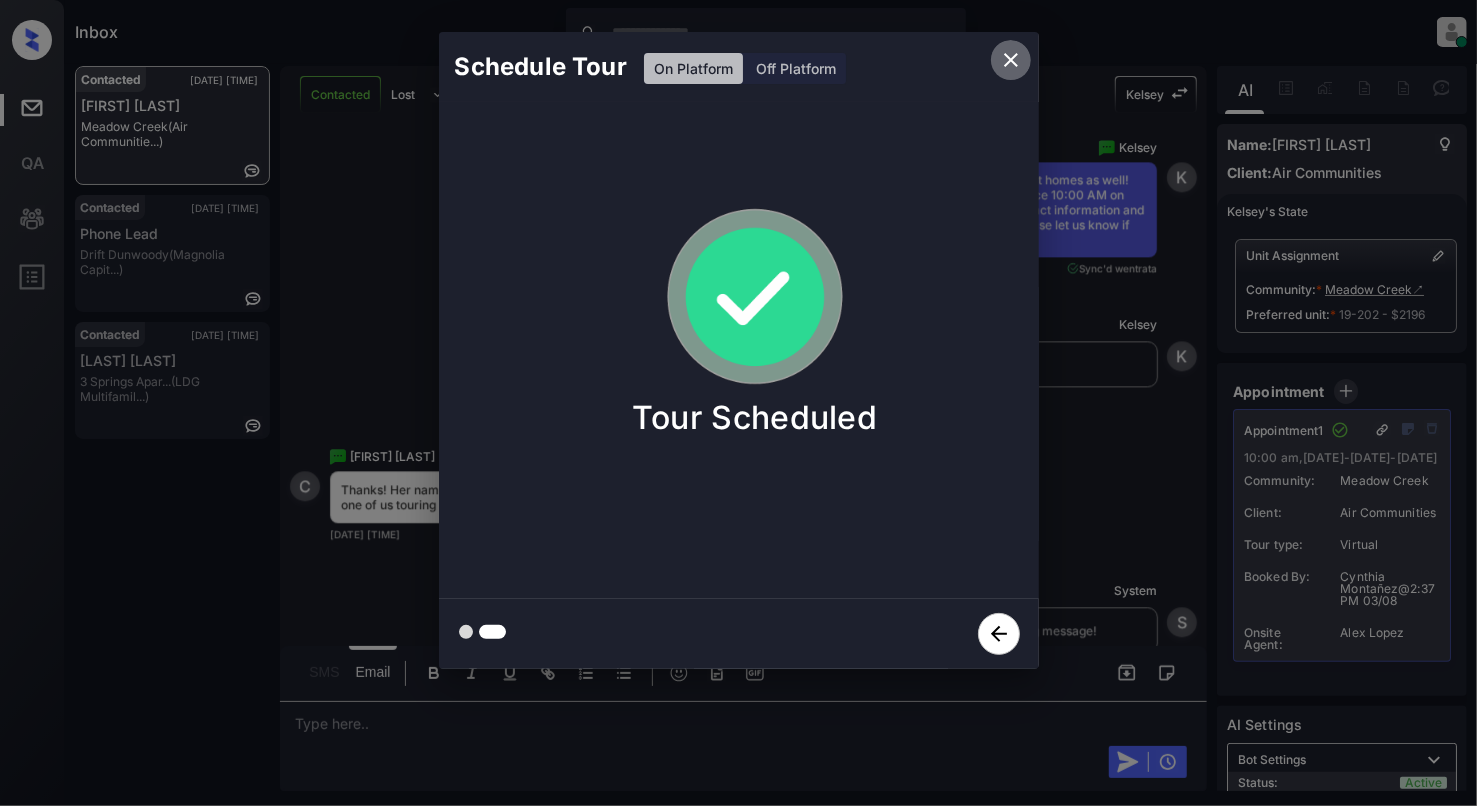 click 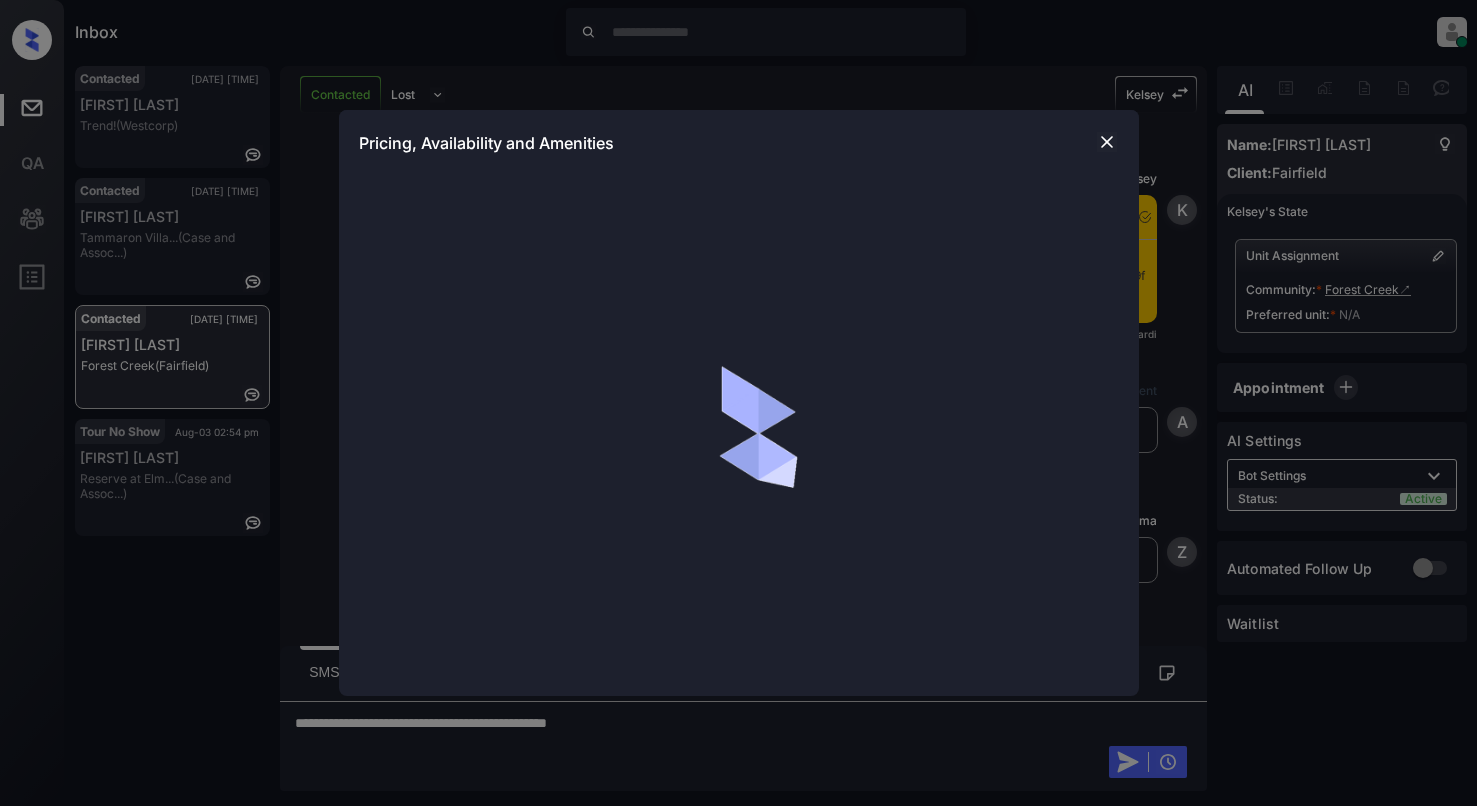 scroll, scrollTop: 0, scrollLeft: 0, axis: both 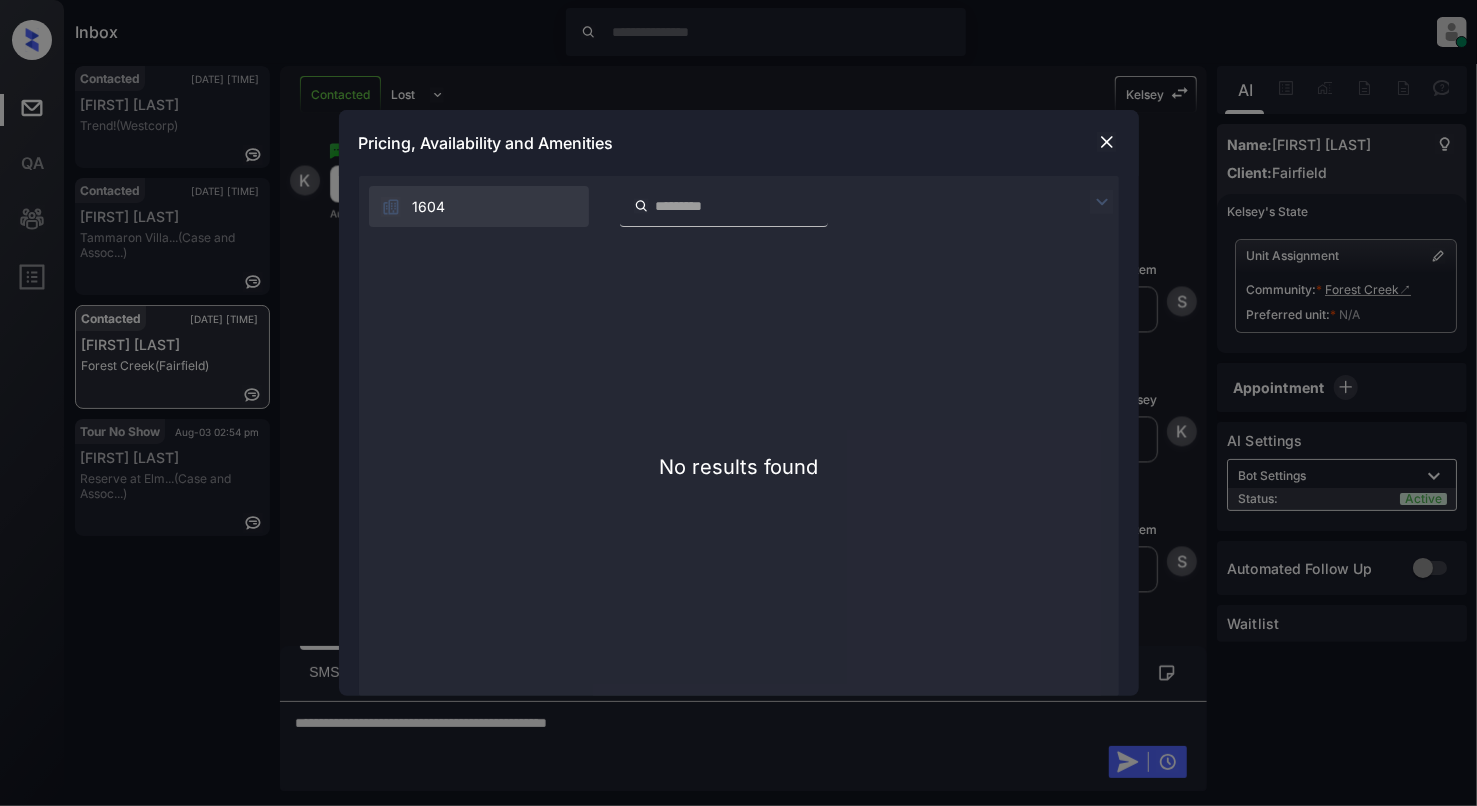 click at bounding box center [1107, 142] 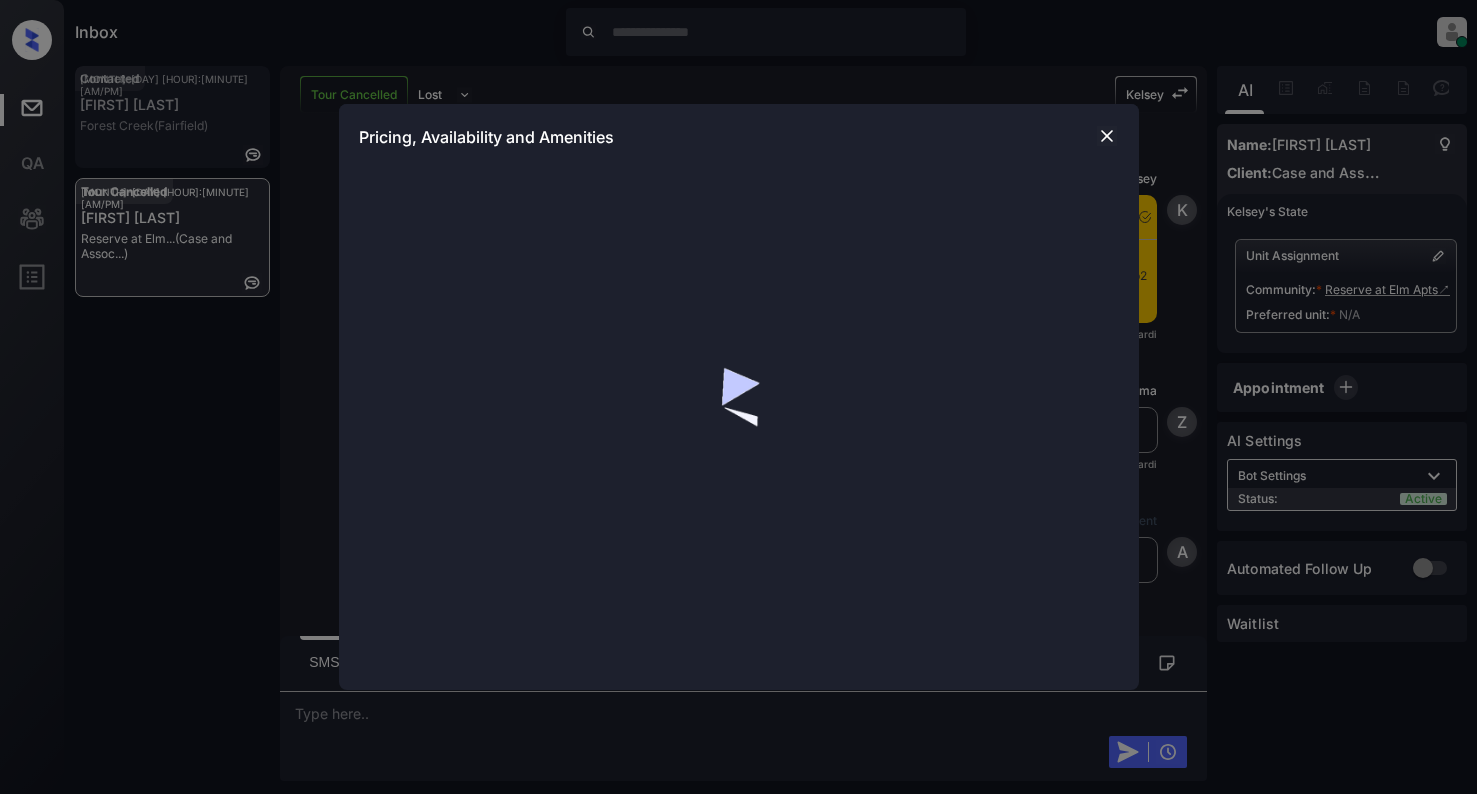 scroll, scrollTop: 0, scrollLeft: 0, axis: both 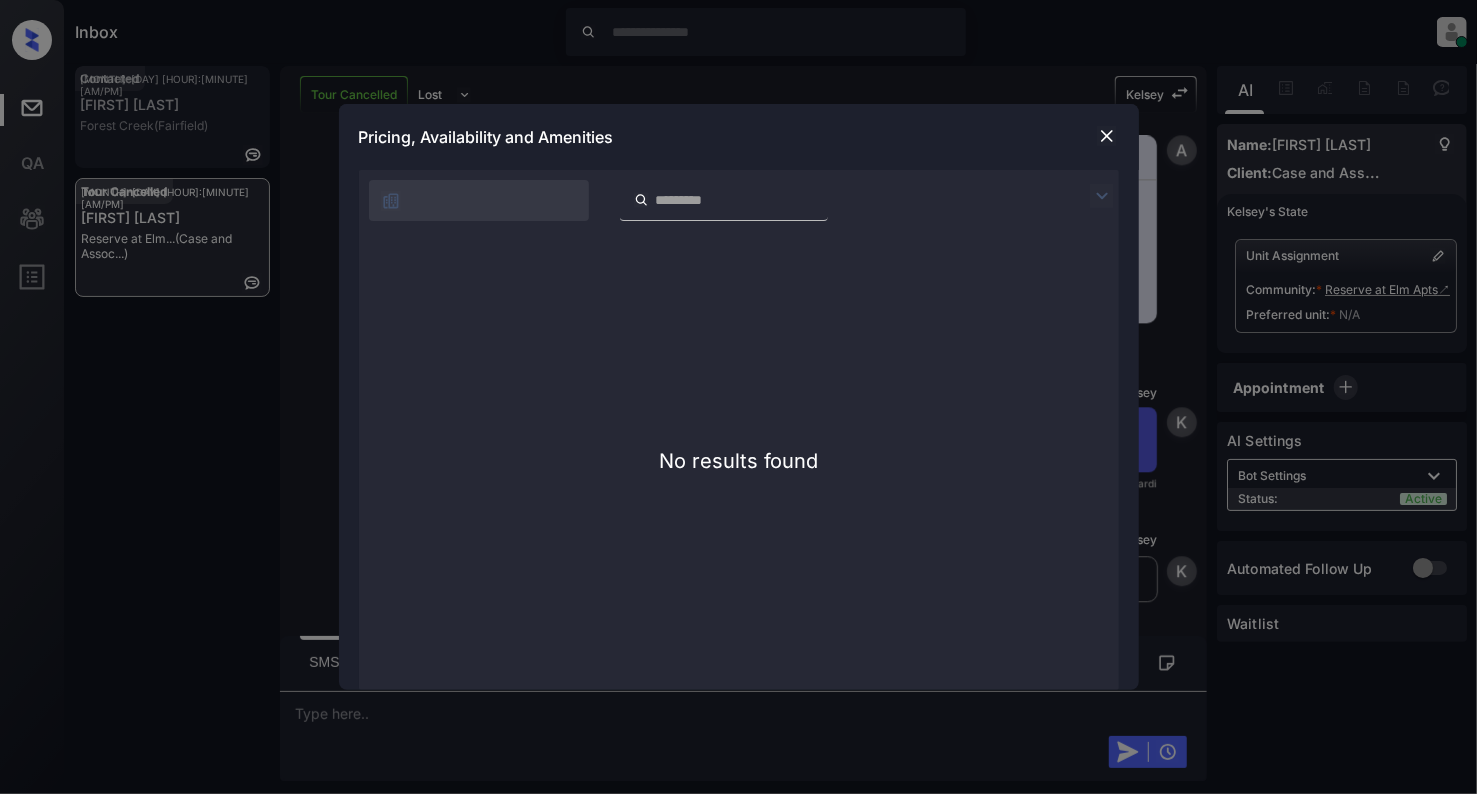click at bounding box center [1107, 136] 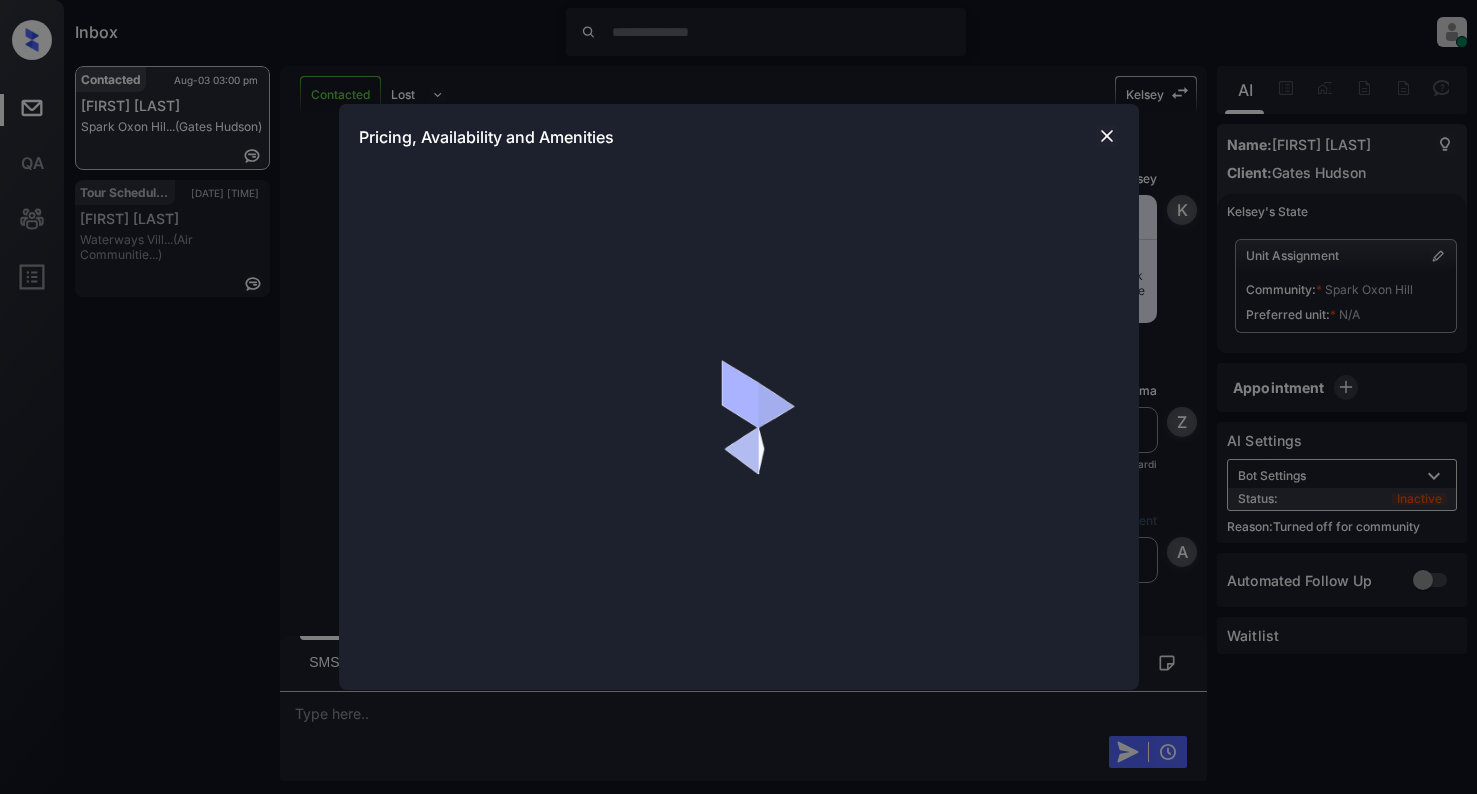 scroll, scrollTop: 0, scrollLeft: 0, axis: both 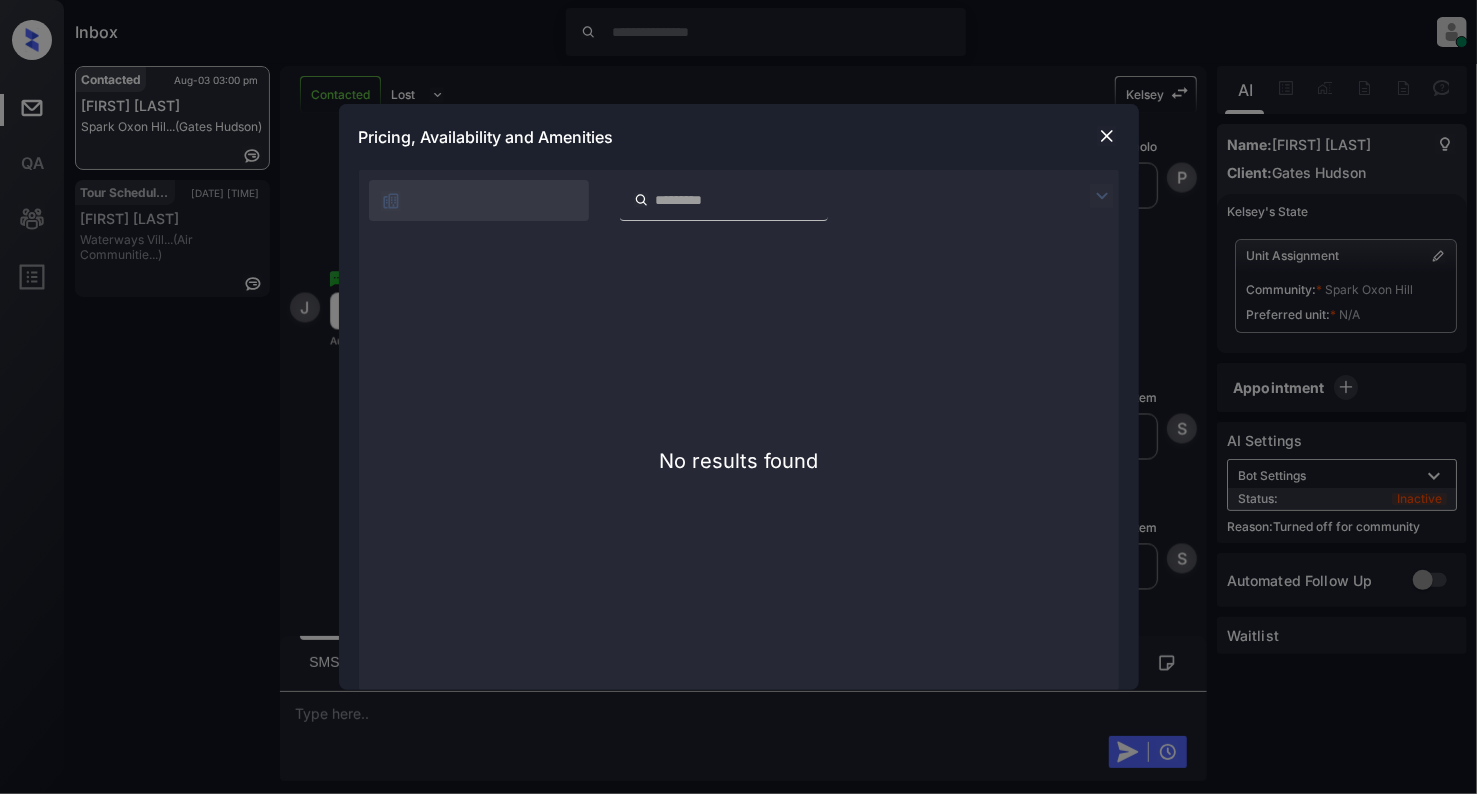 click at bounding box center (1107, 136) 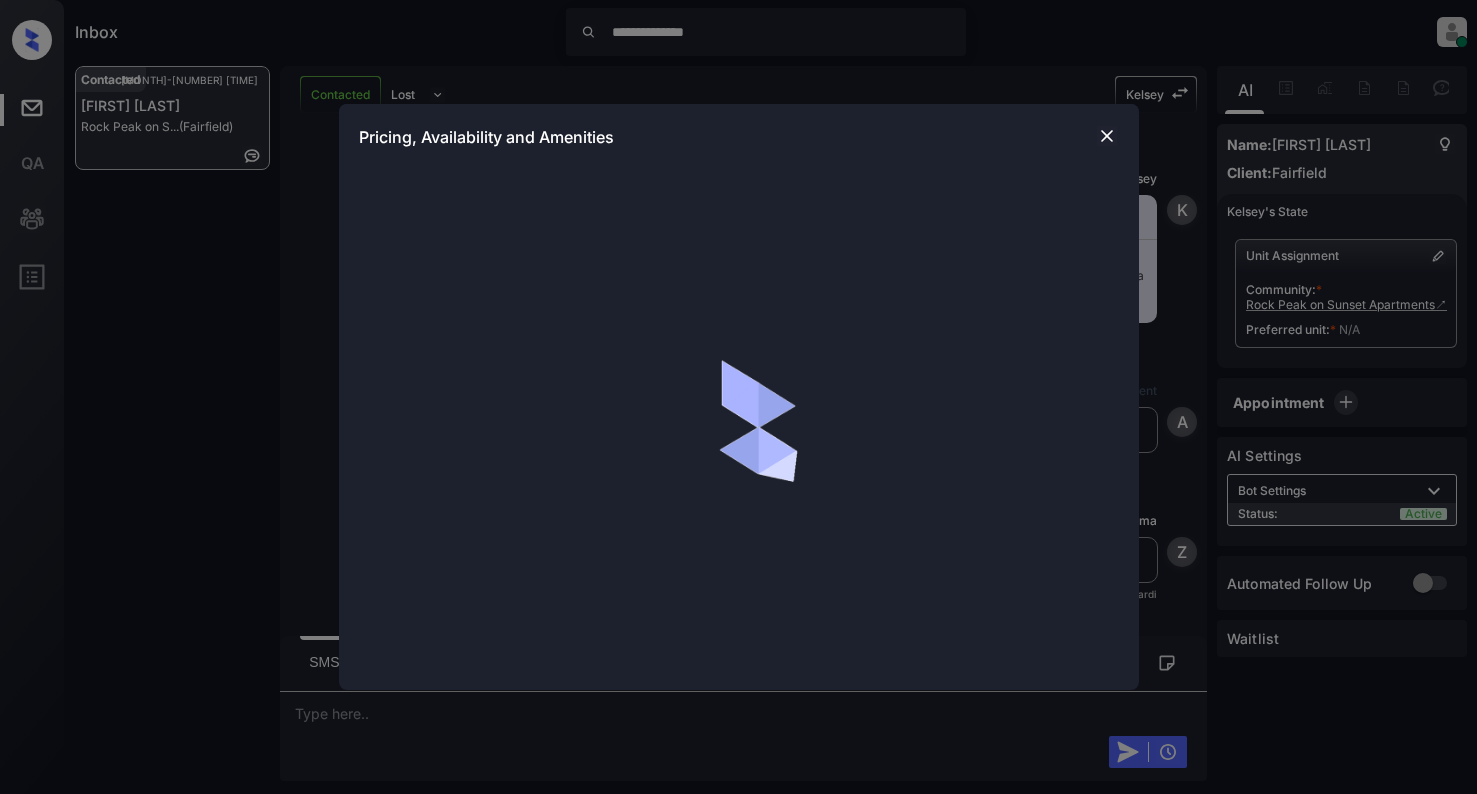 scroll, scrollTop: 0, scrollLeft: 0, axis: both 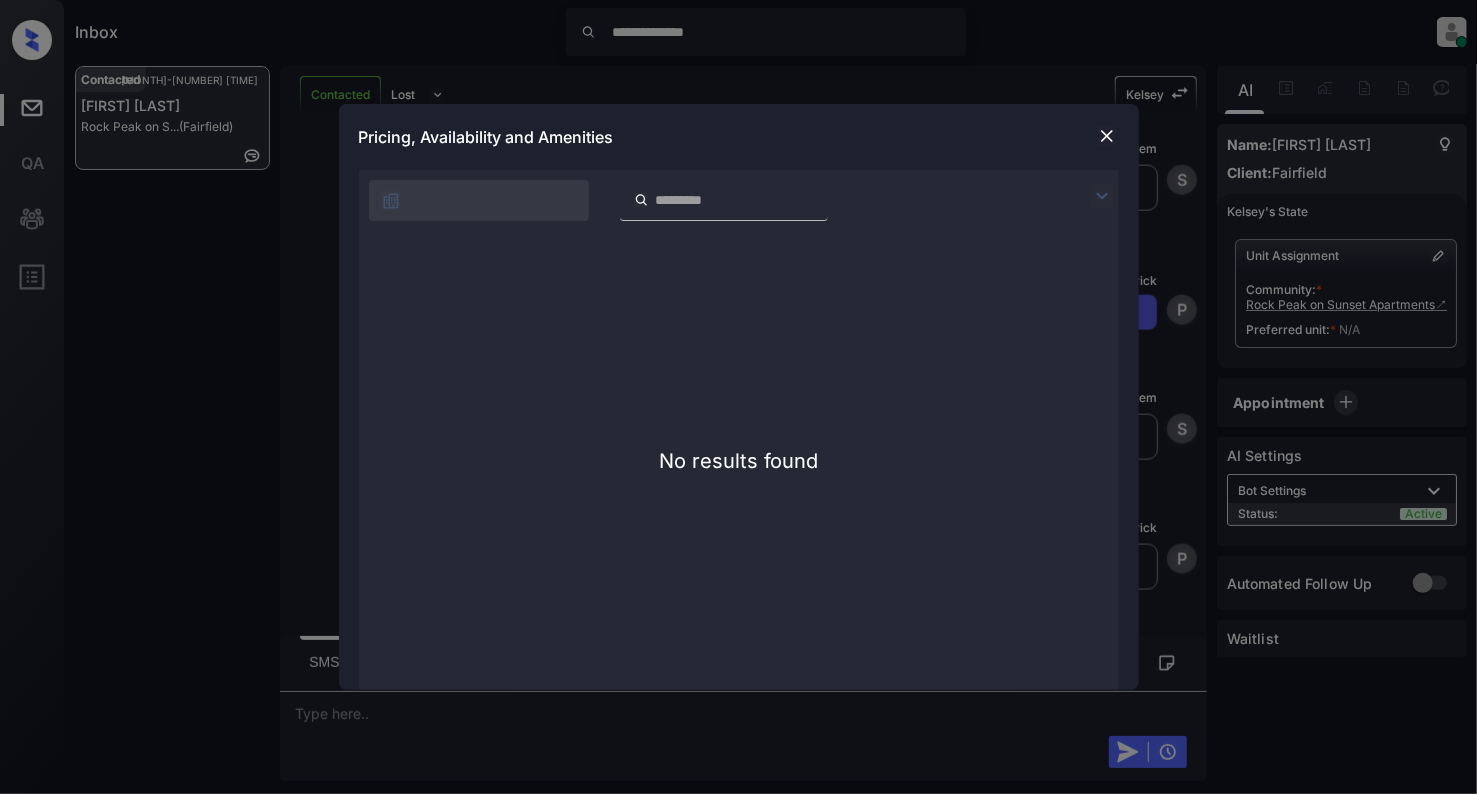 click at bounding box center [1107, 136] 